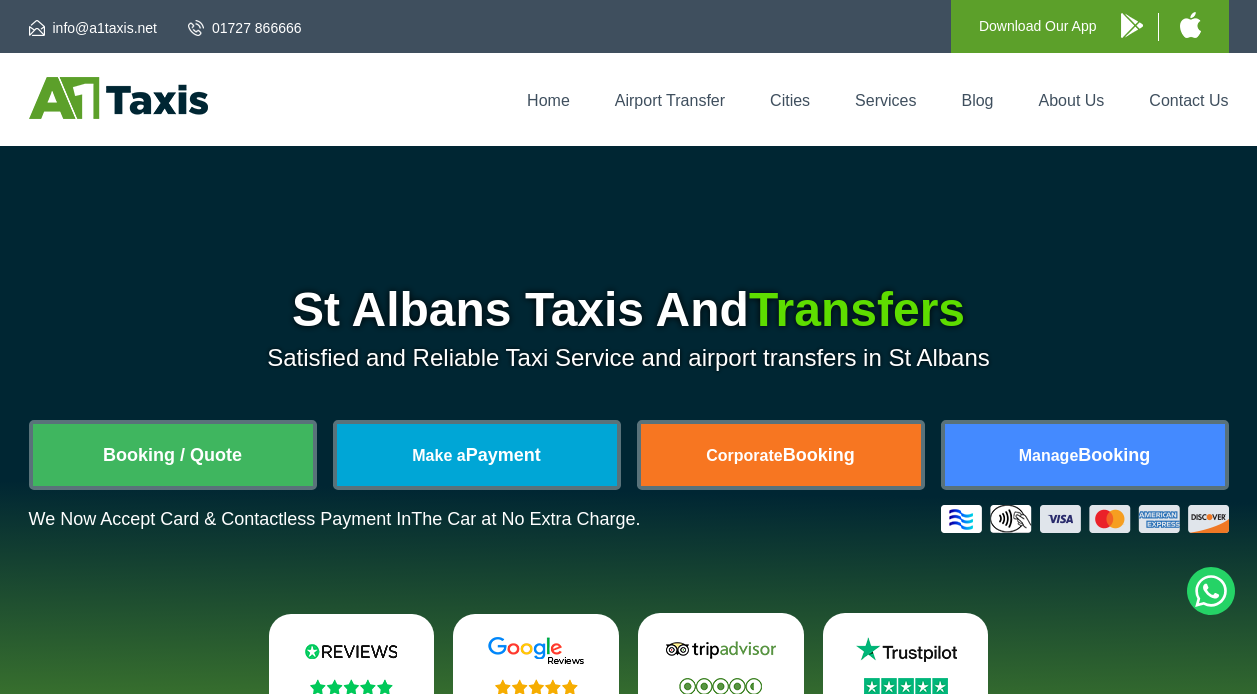 scroll, scrollTop: 0, scrollLeft: 0, axis: both 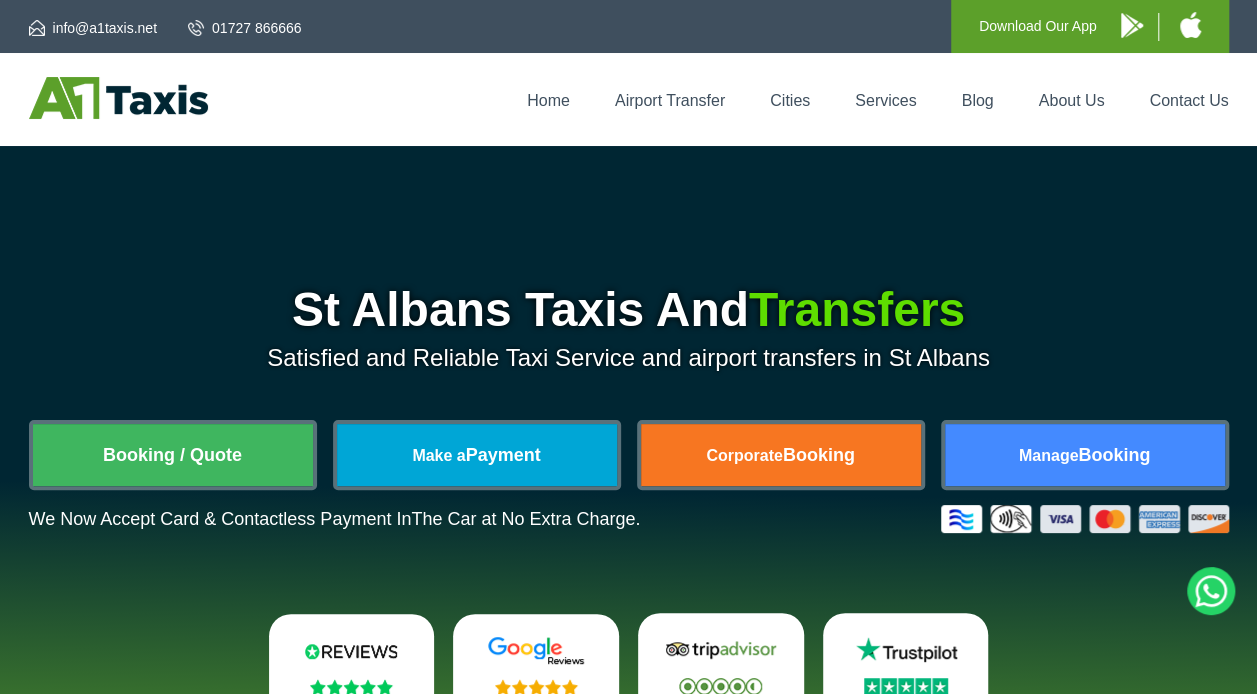 click on "Booking / Quote" at bounding box center (173, 455) 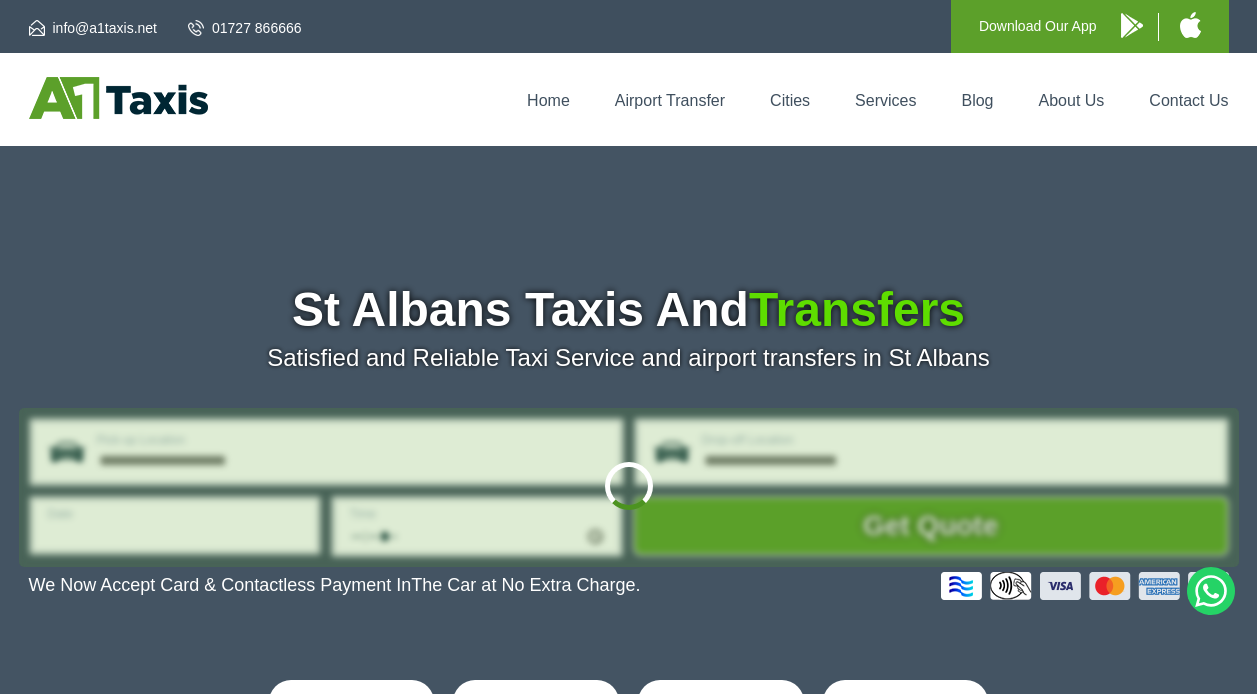 scroll, scrollTop: 0, scrollLeft: 0, axis: both 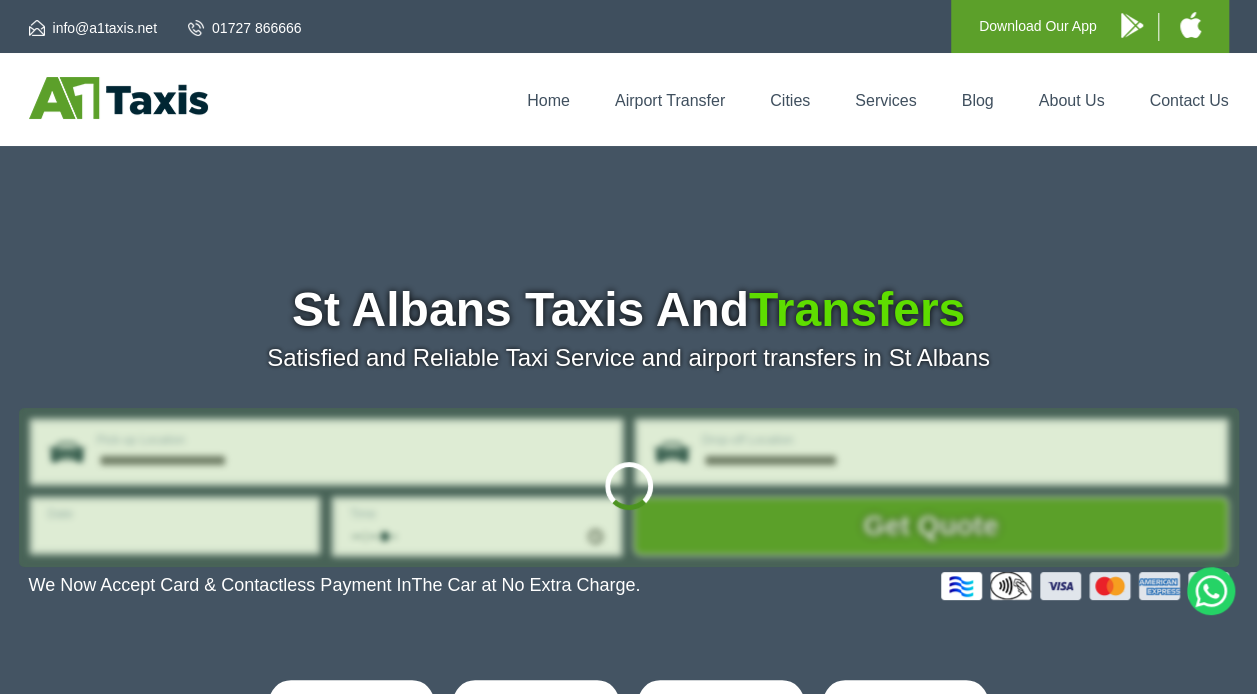 type on "**********" 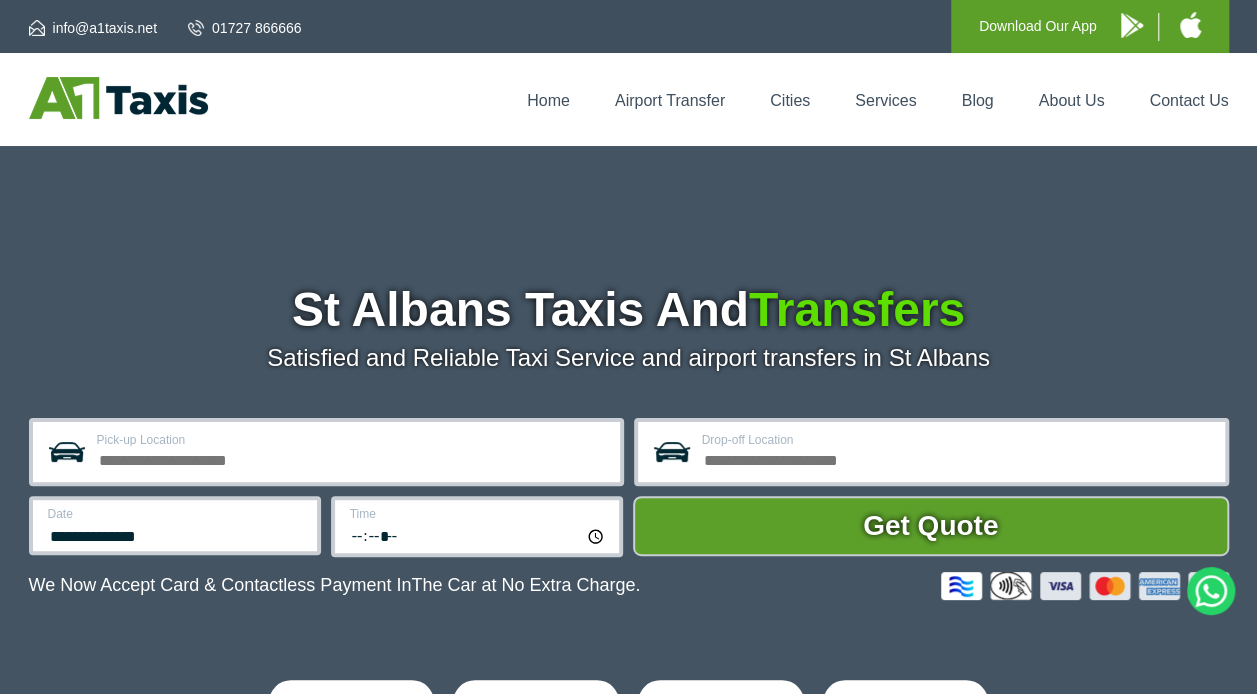click on "Pick-up Location" at bounding box center (352, 458) 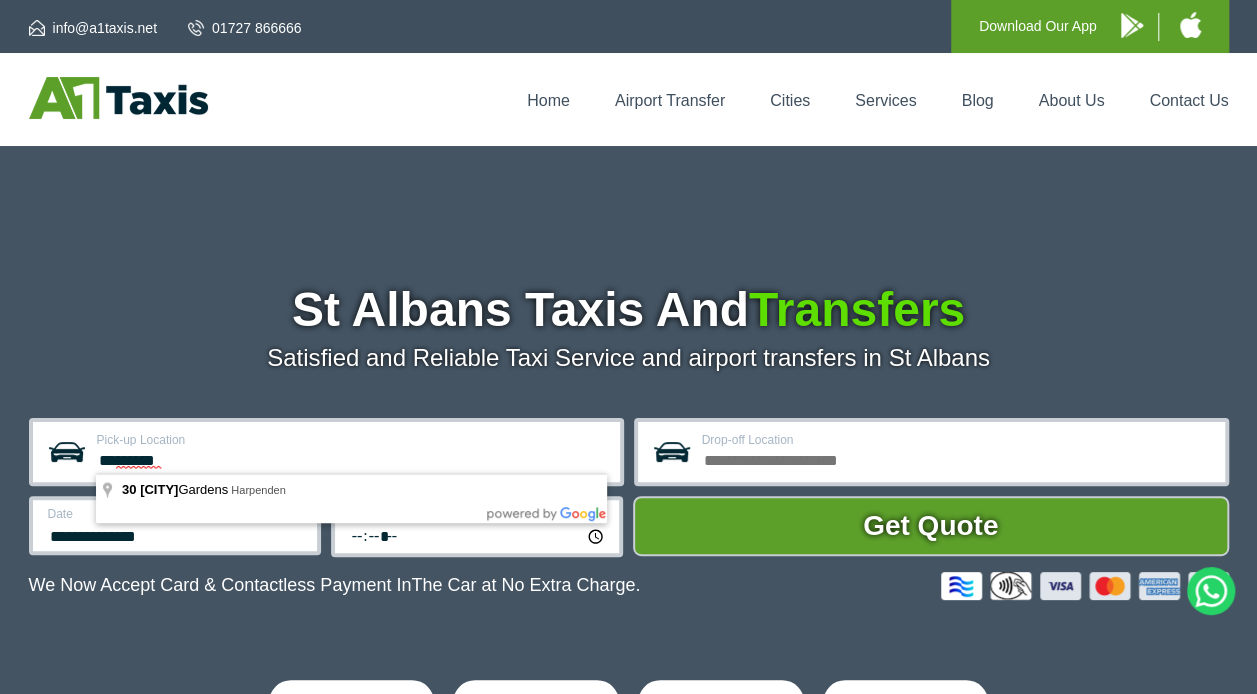 type on "**********" 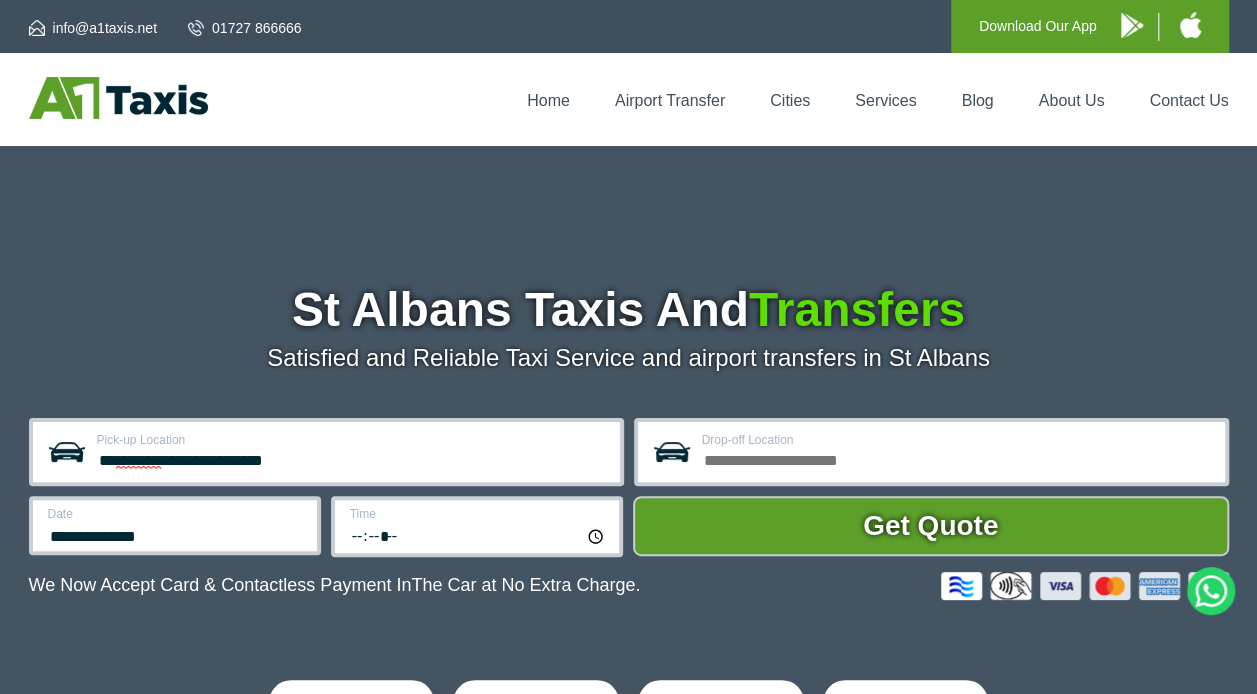 click on "Drop-off Location" at bounding box center (957, 458) 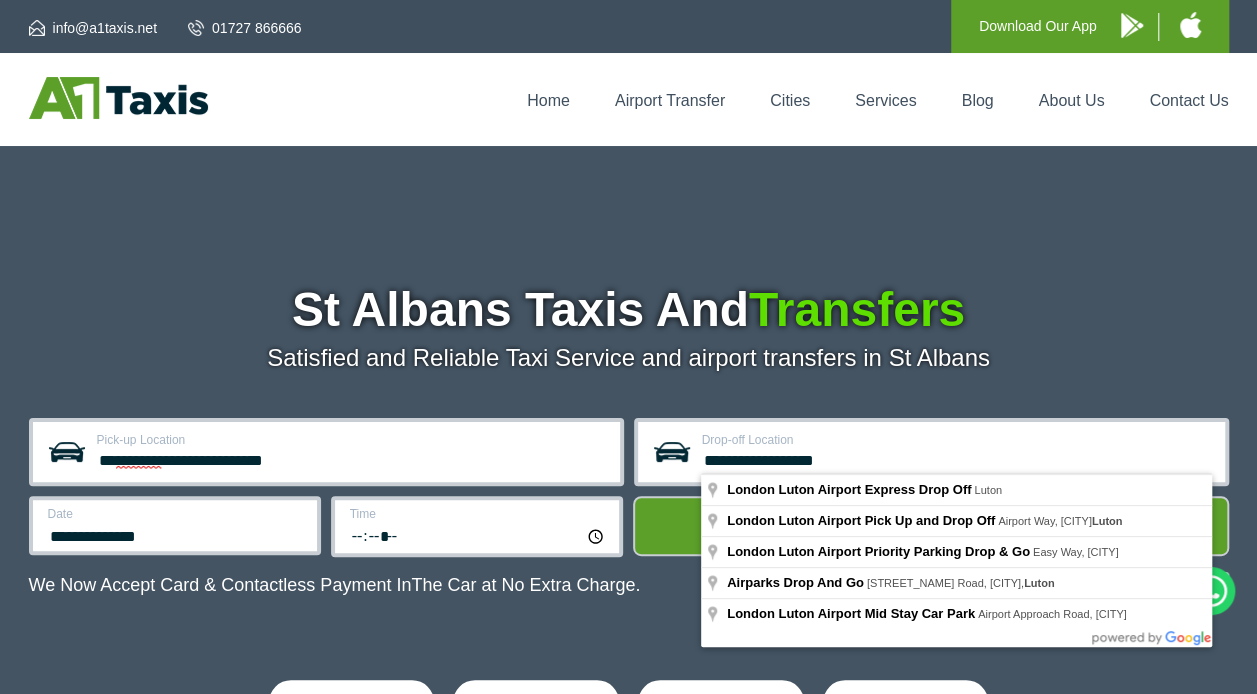 type on "**********" 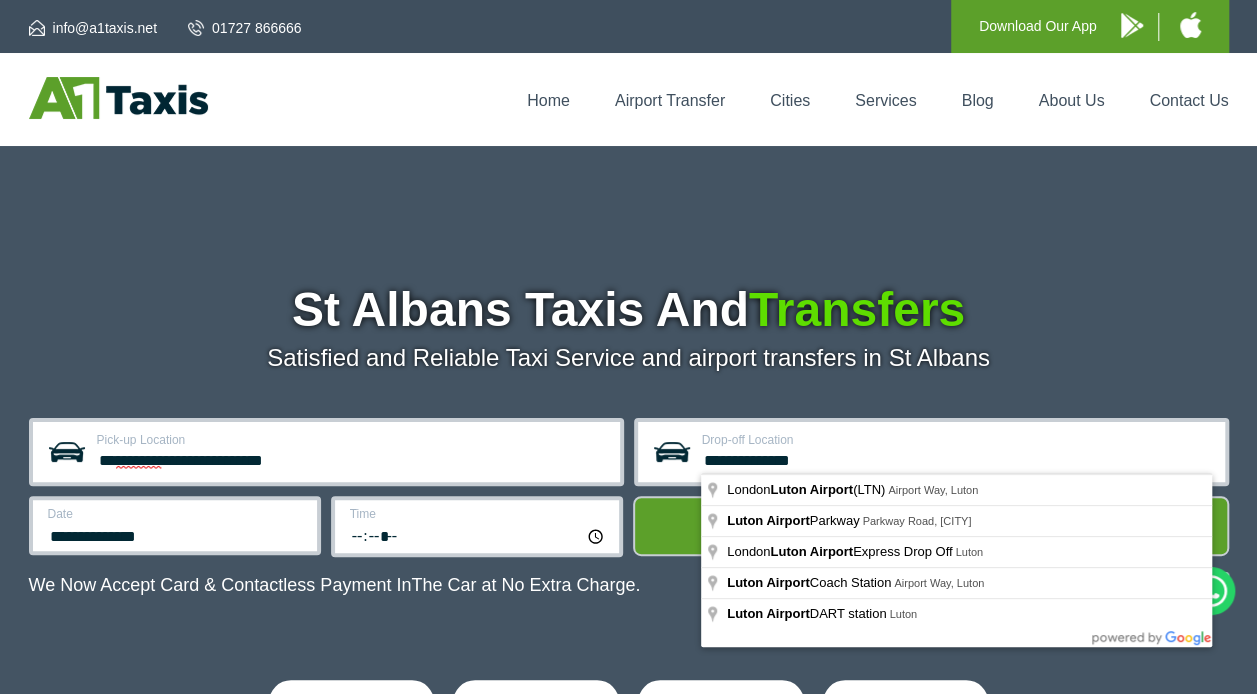 type on "**********" 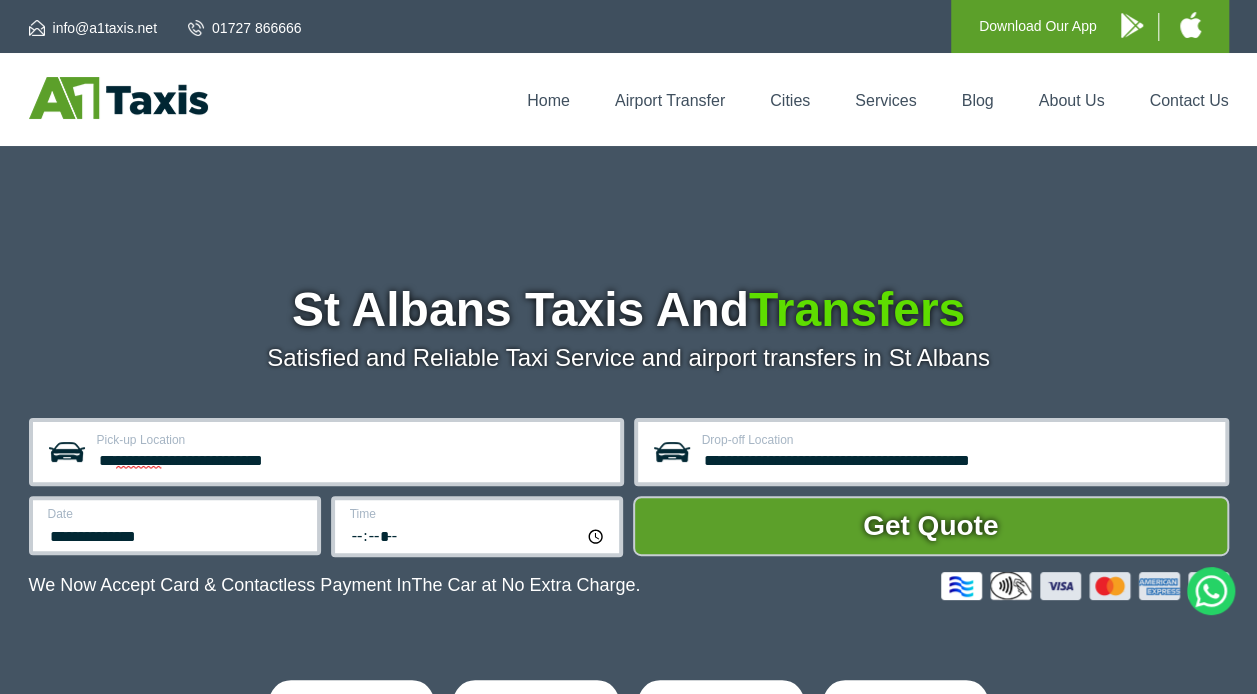 click on "**********" at bounding box center (175, 525) 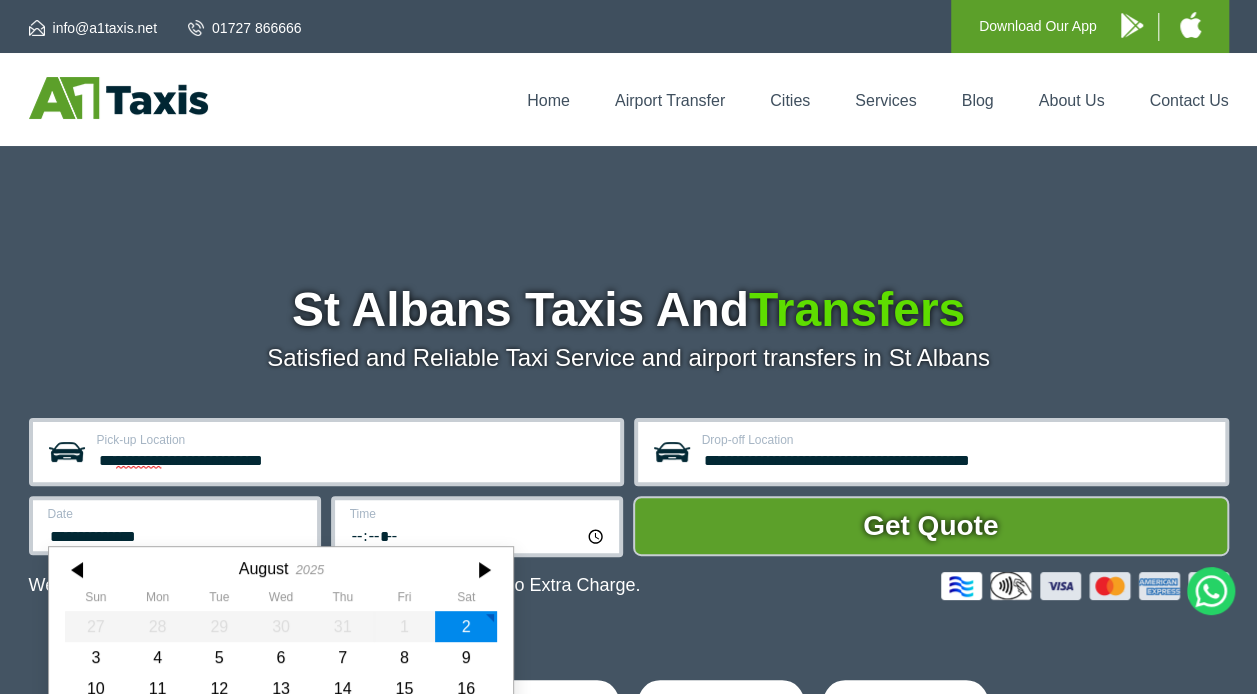 scroll, scrollTop: 136, scrollLeft: 0, axis: vertical 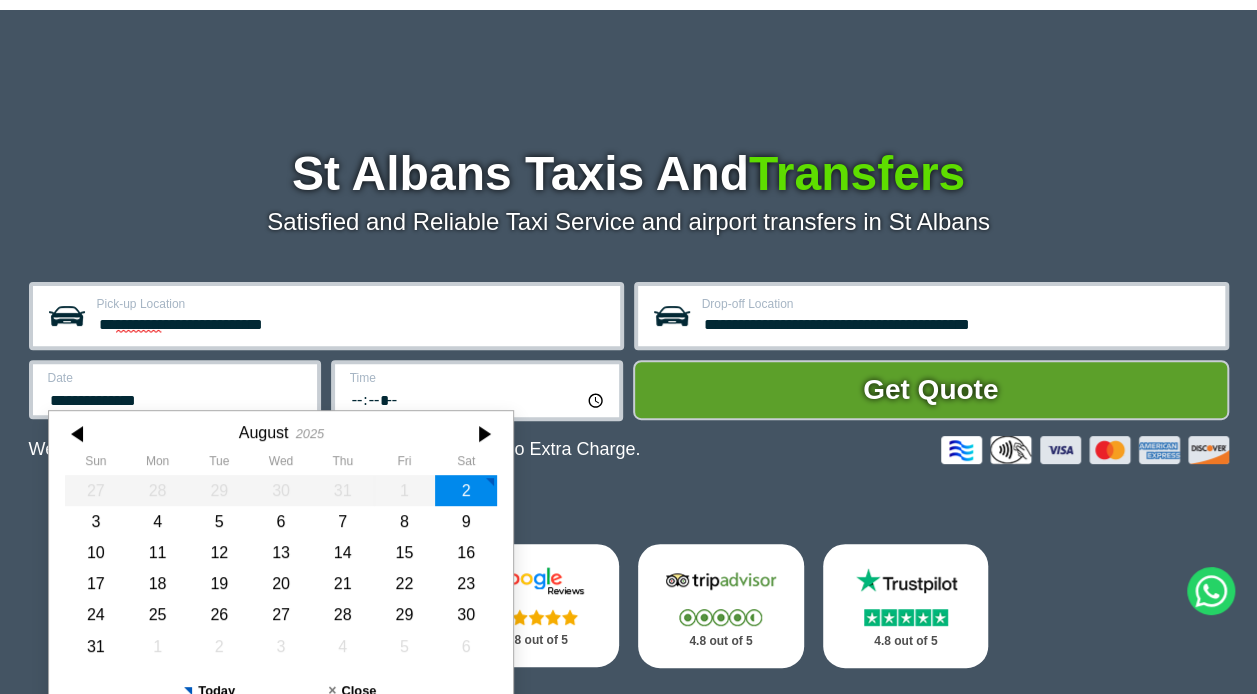 click on "4" at bounding box center (157, 521) 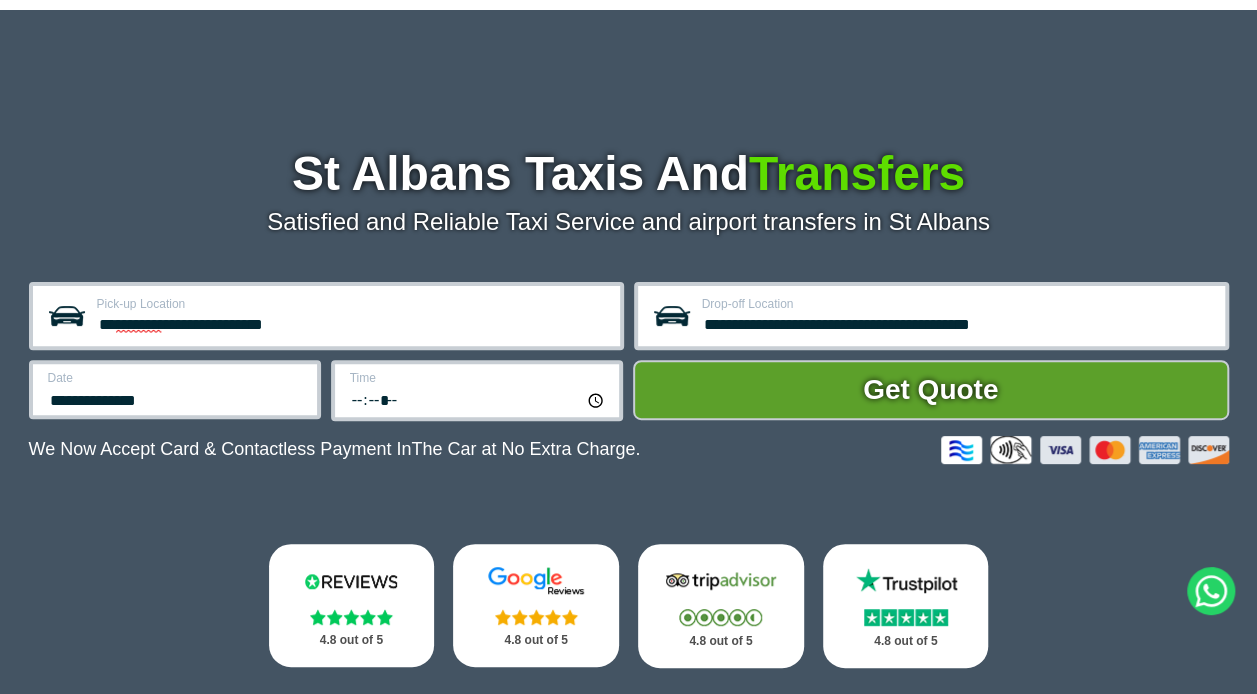 click on "*****" at bounding box center (478, 399) 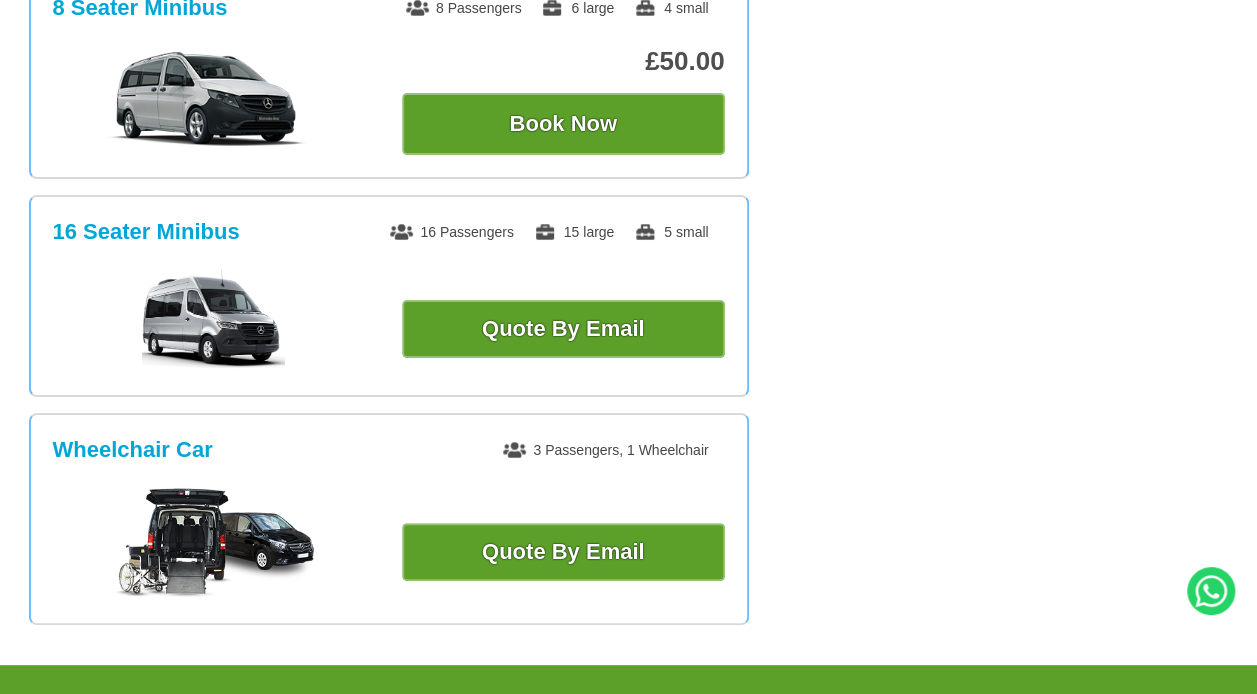 scroll, scrollTop: 1100, scrollLeft: 0, axis: vertical 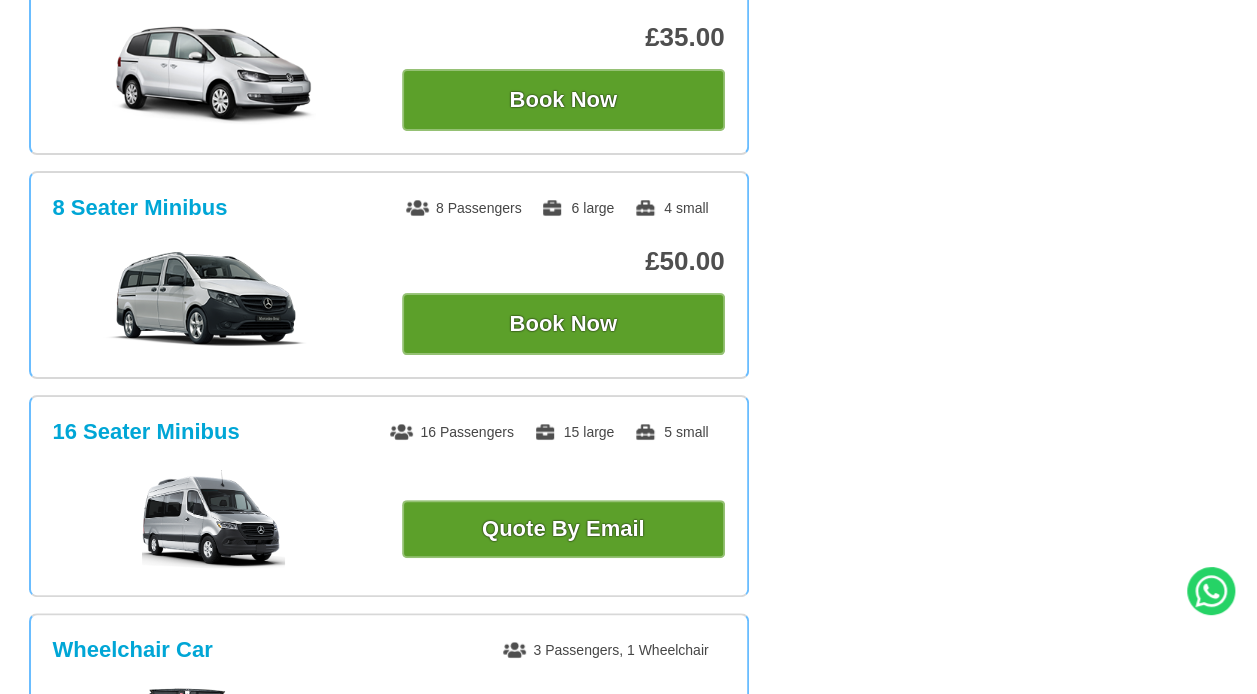 click on "Book Now" at bounding box center (563, 324) 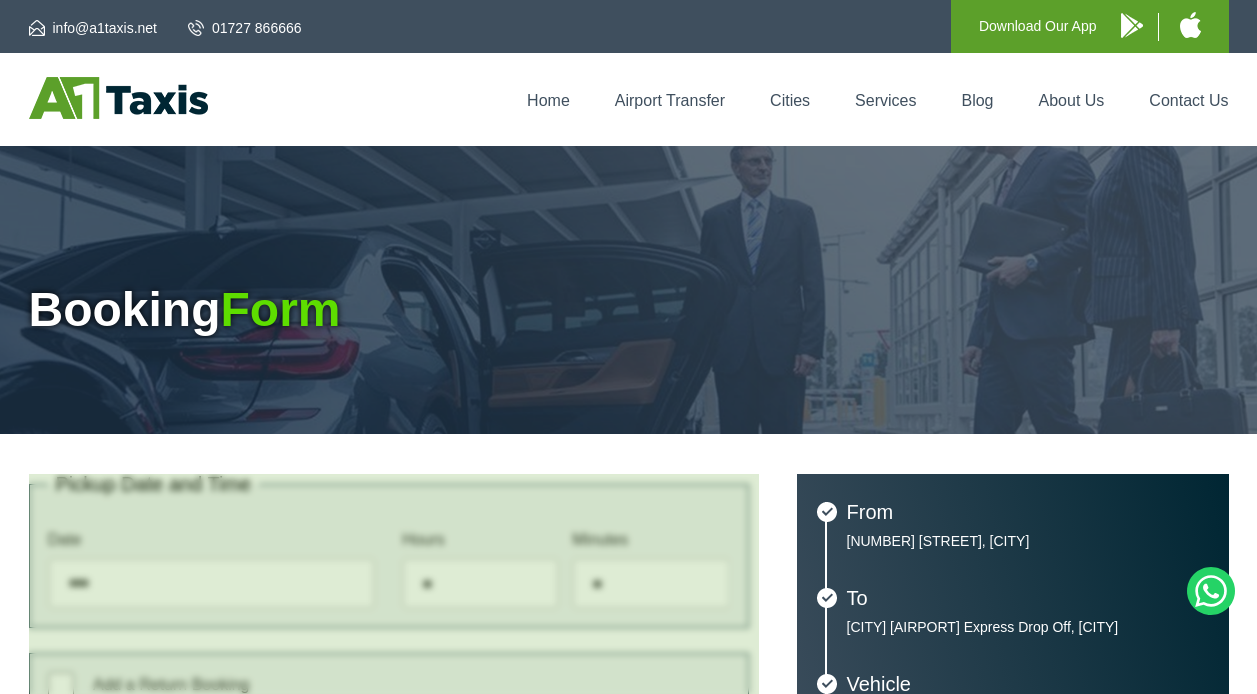 scroll, scrollTop: 0, scrollLeft: 0, axis: both 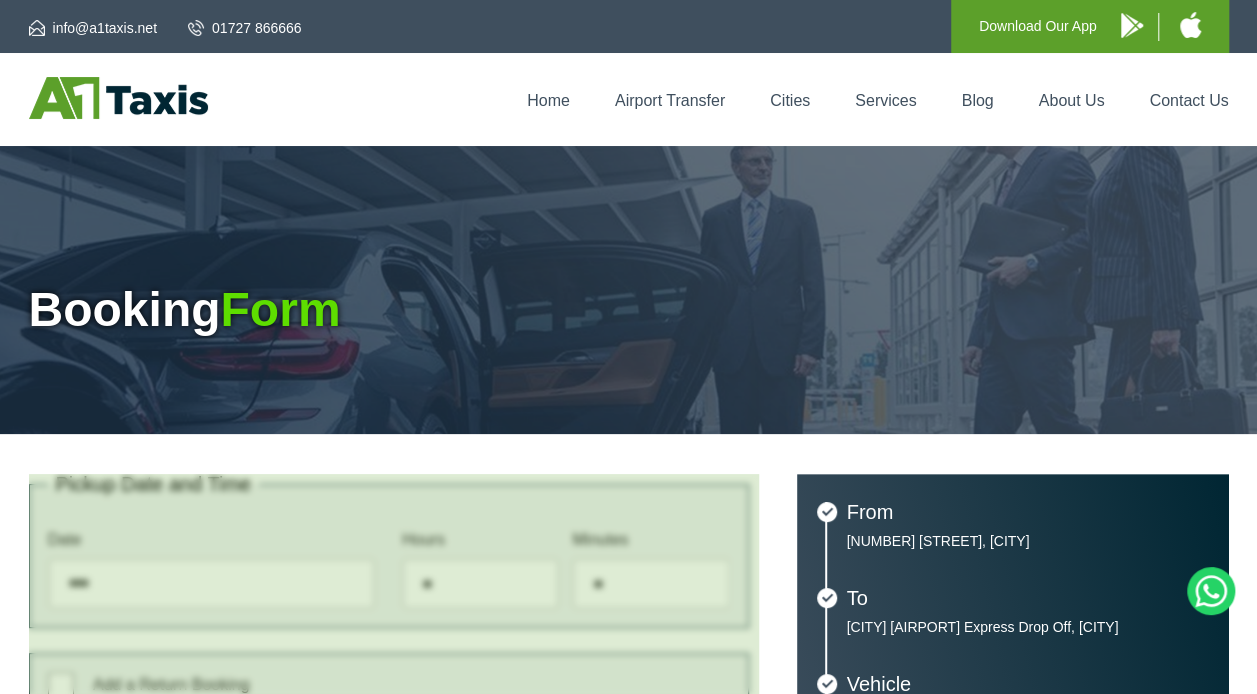 type on "**********" 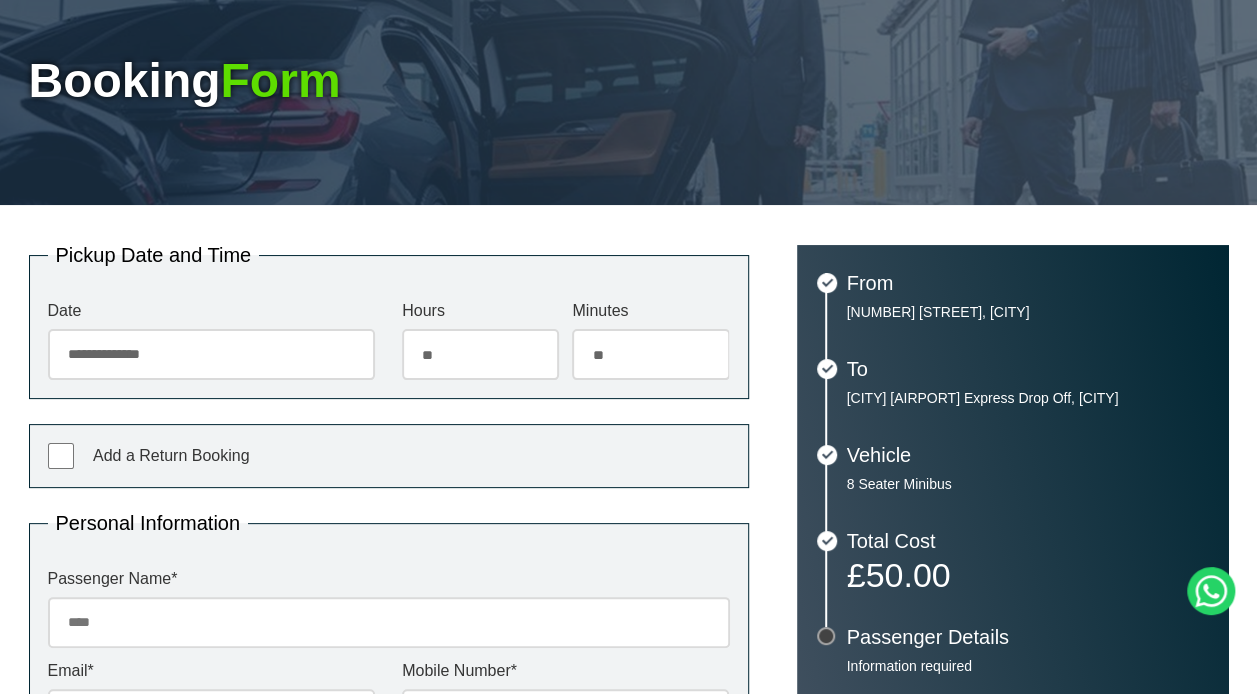 scroll, scrollTop: 300, scrollLeft: 0, axis: vertical 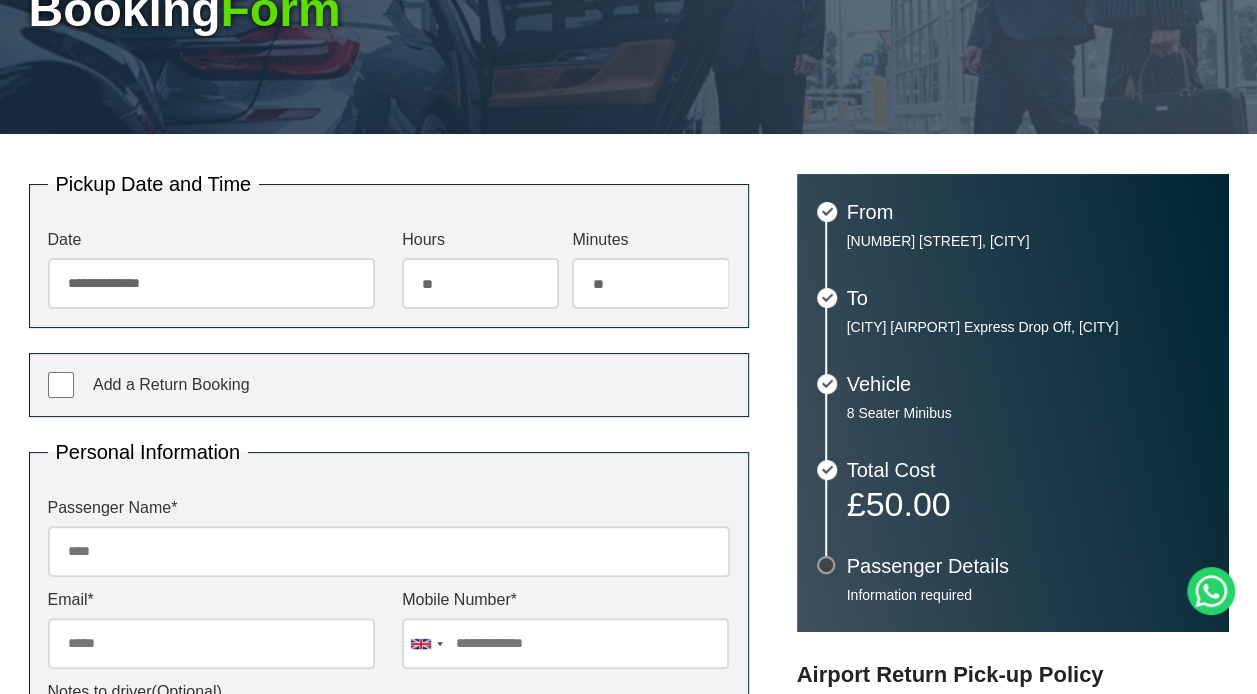 click on "Return Date
August [YEAR]     Sun Mon Tue Wed Thu Fri Sat 27 28 29 30 31 1 2 3 4 5 6 7 8 9 10 11 12 13 14 15 16 17 18 19 20 21 22 23 24 25 26 27 28 29 30 31 1 2 3 4 5 6 Today Close
Hours ***** ** ** ** ** ** ** ** ** ** ** **" at bounding box center (389, 385) 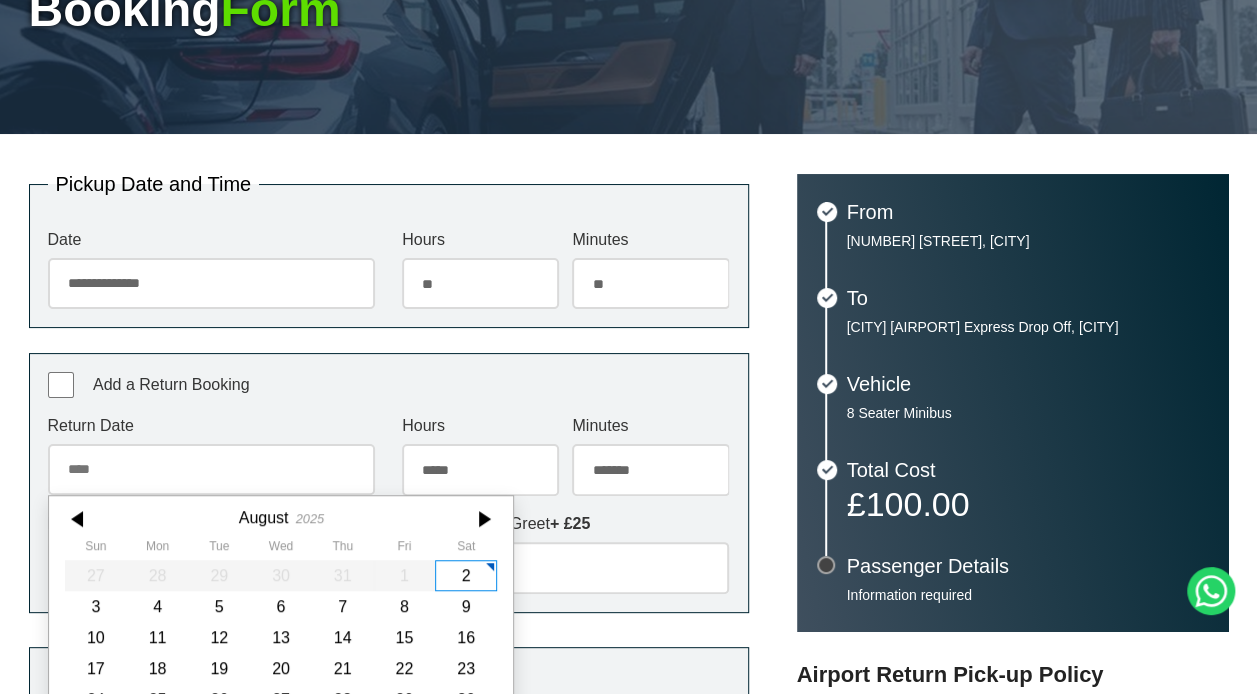 scroll, scrollTop: 383, scrollLeft: 0, axis: vertical 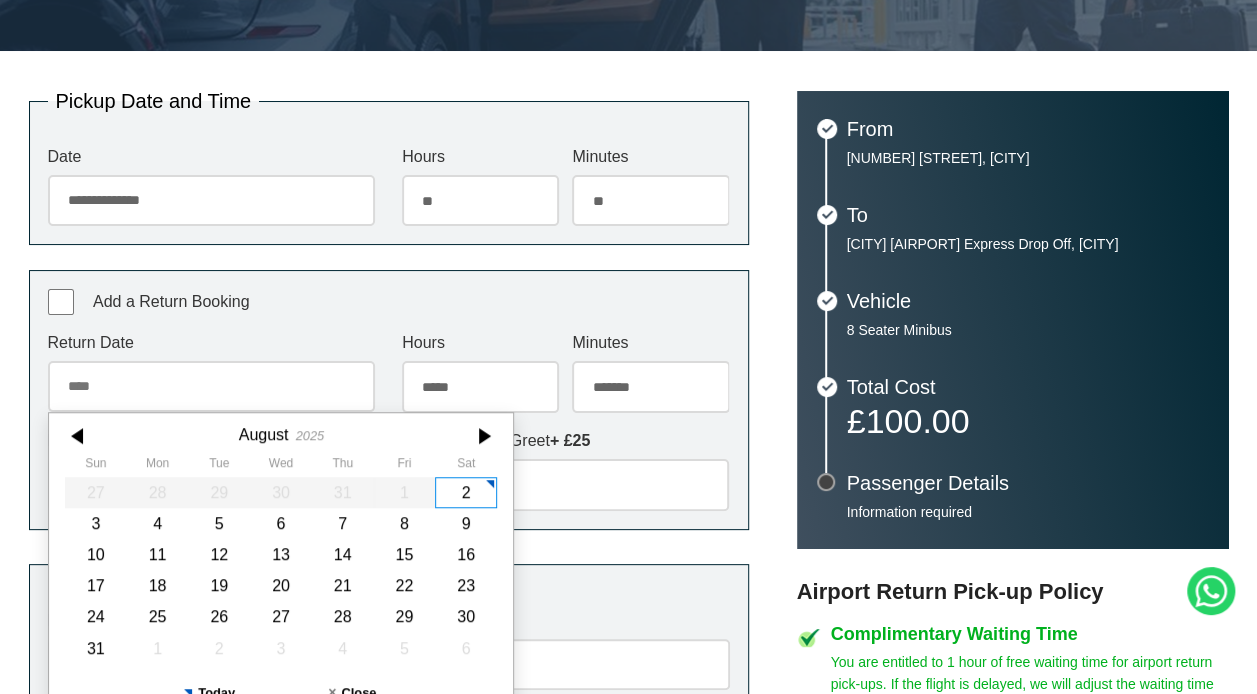click on "Return Date
August [YEAR]     Sun Mon Tue Wed Thu Fri Sat 27 28 29 30 31 1 2 3 4 5 6 7 8 9 10 11 12 13 14 15 16 17 18 19 20 21 22 23 24 25 26 27 28 29 30 31 1 2 3 4 5 6 Today Close" at bounding box center [211, 373] 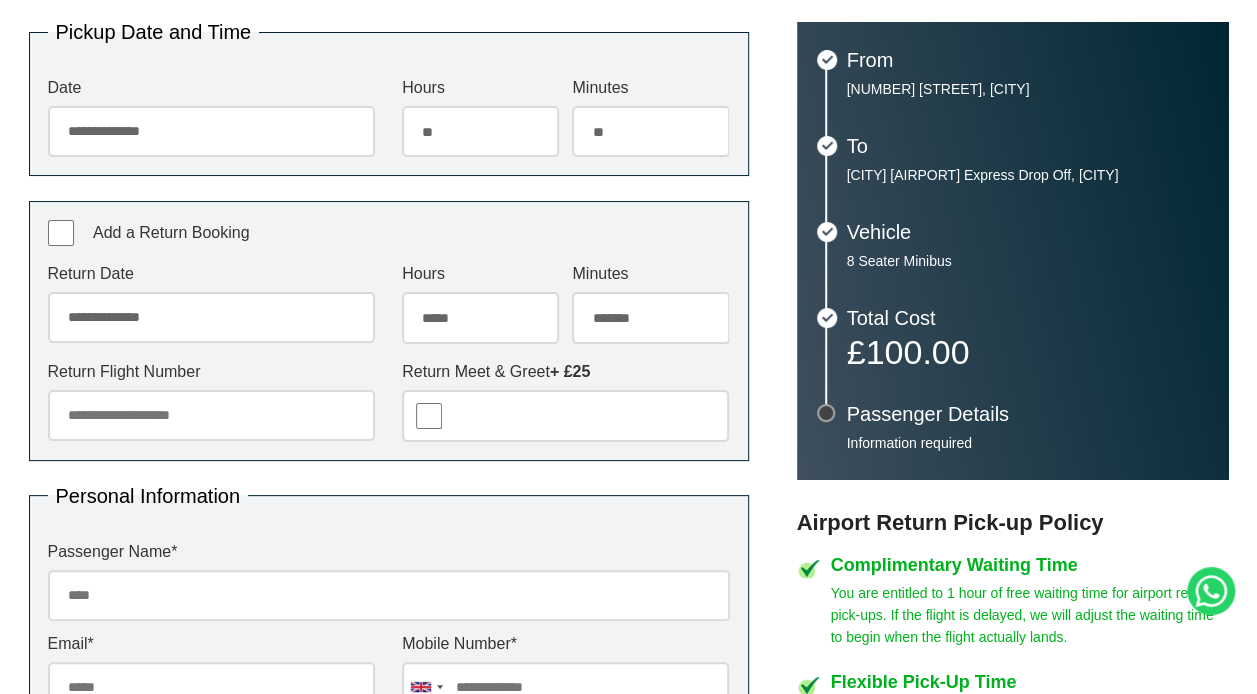 scroll, scrollTop: 483, scrollLeft: 0, axis: vertical 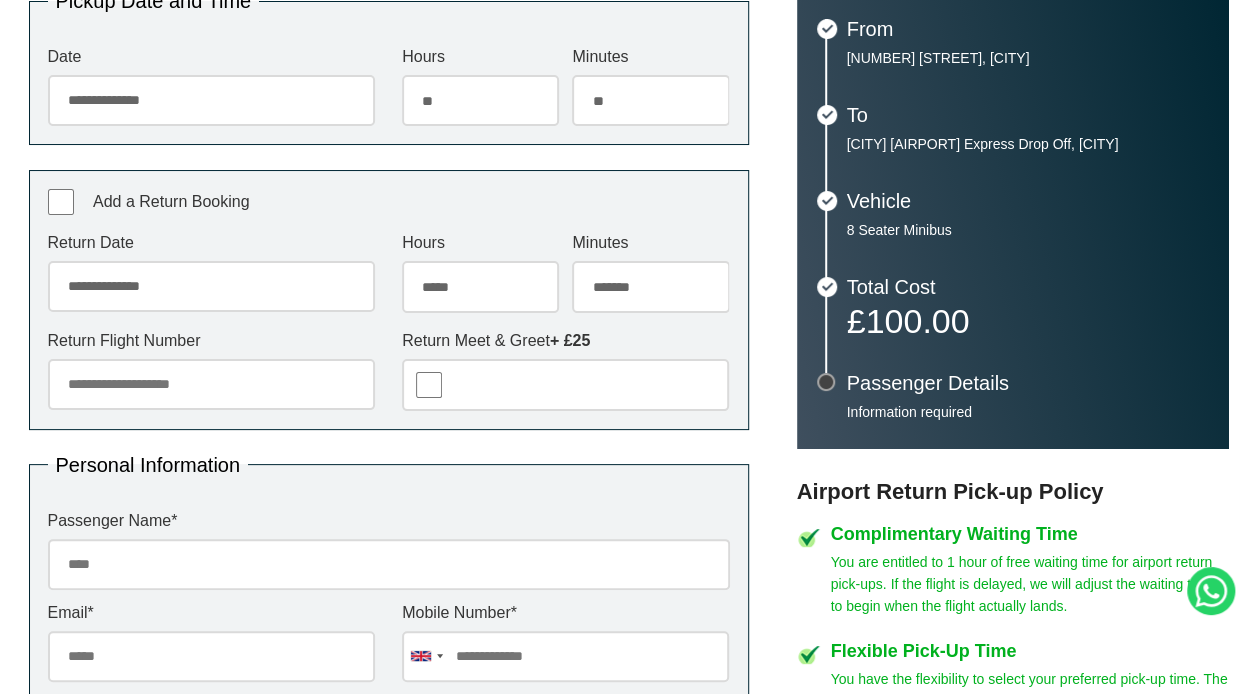 click on "*****
**
**
**
**
**
**
** ** ** ** ** ** ** ** ** ** ** ** ** ** ** ** ** **" at bounding box center (480, 286) 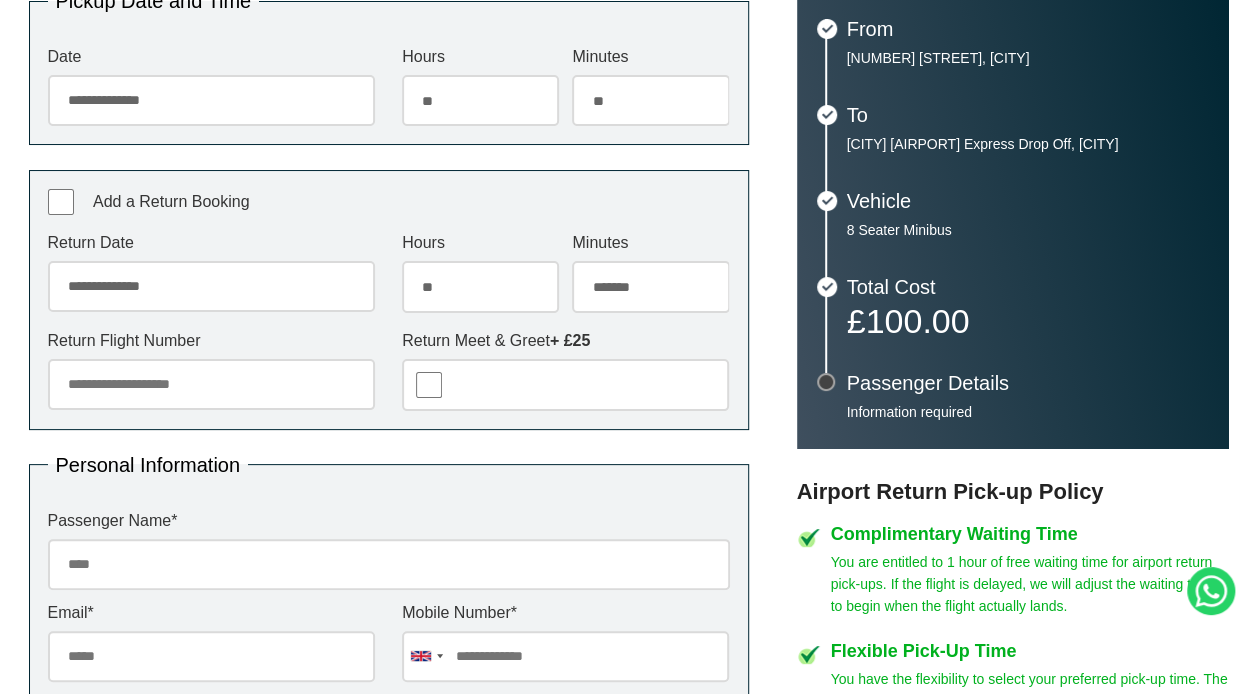 click on "*****
**
**
**
**
**
**
** ** ** ** ** ** ** ** ** ** ** ** ** ** ** ** ** **" at bounding box center (480, 286) 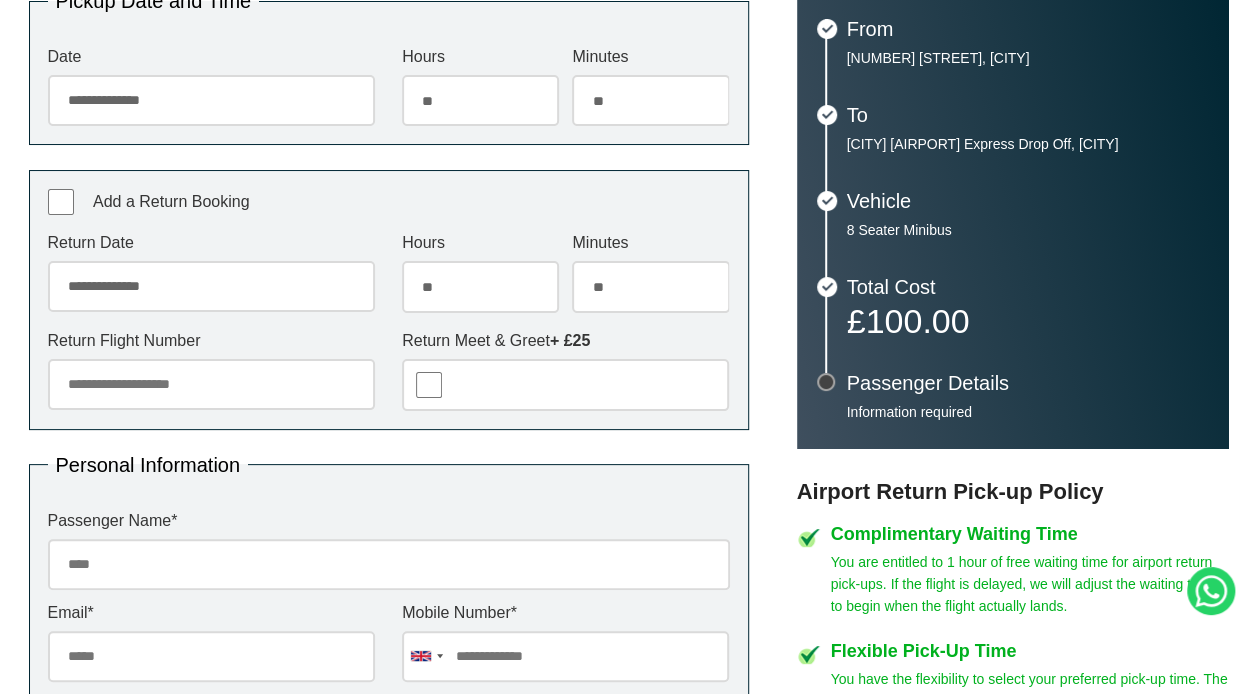 click on "*******
**
**
**
**
**
**
** ** ** ** ** ** ** ** ** ** ** ** ** ** ** ** ** ** ** ** ** ** ** ** ** ** **" at bounding box center [650, 286] 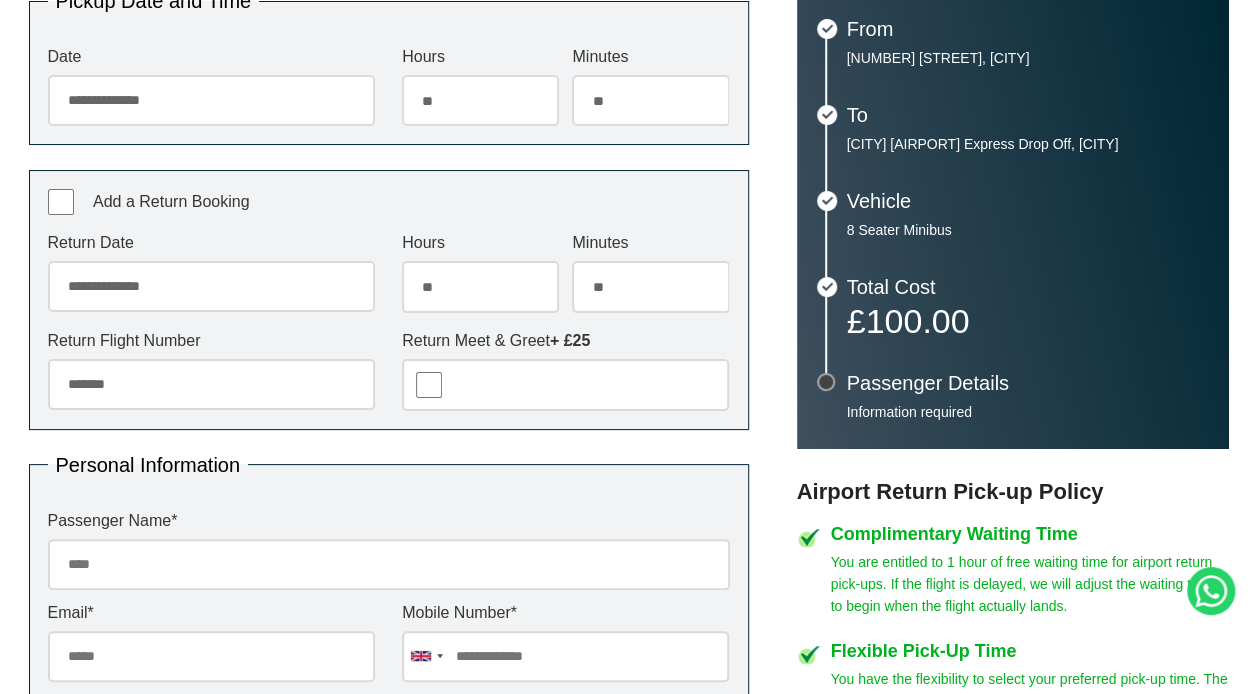 type on "*******" 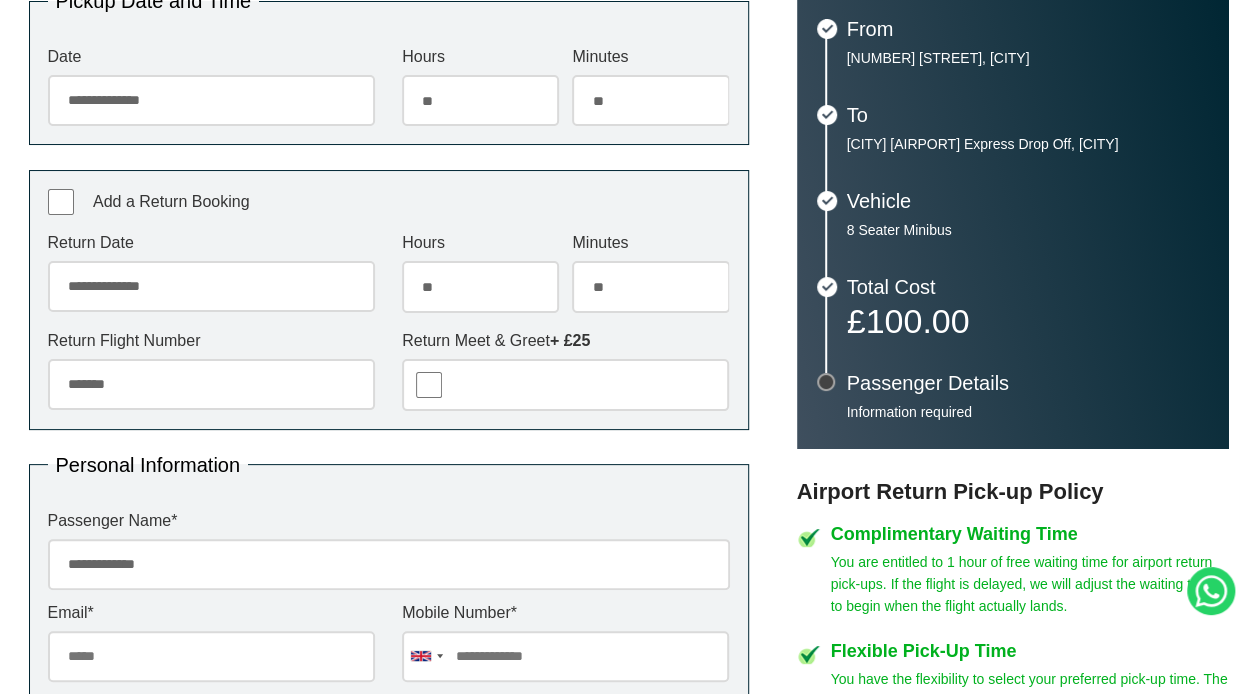 type on "**********" 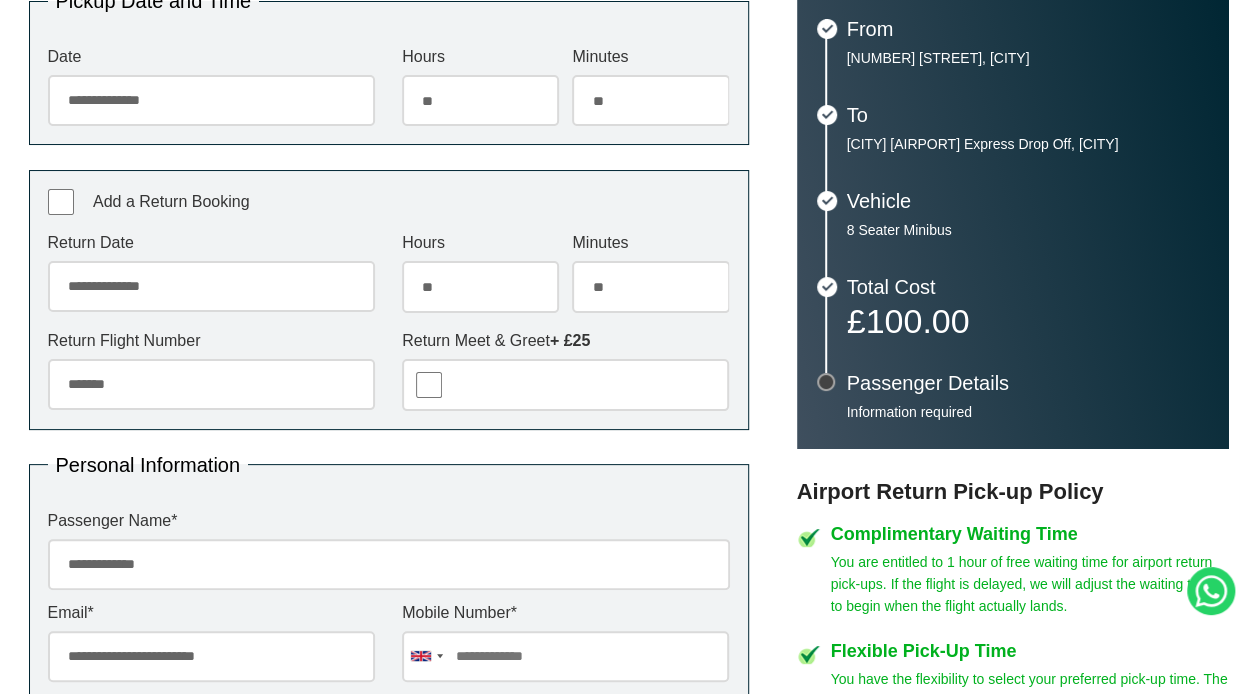 type on "**********" 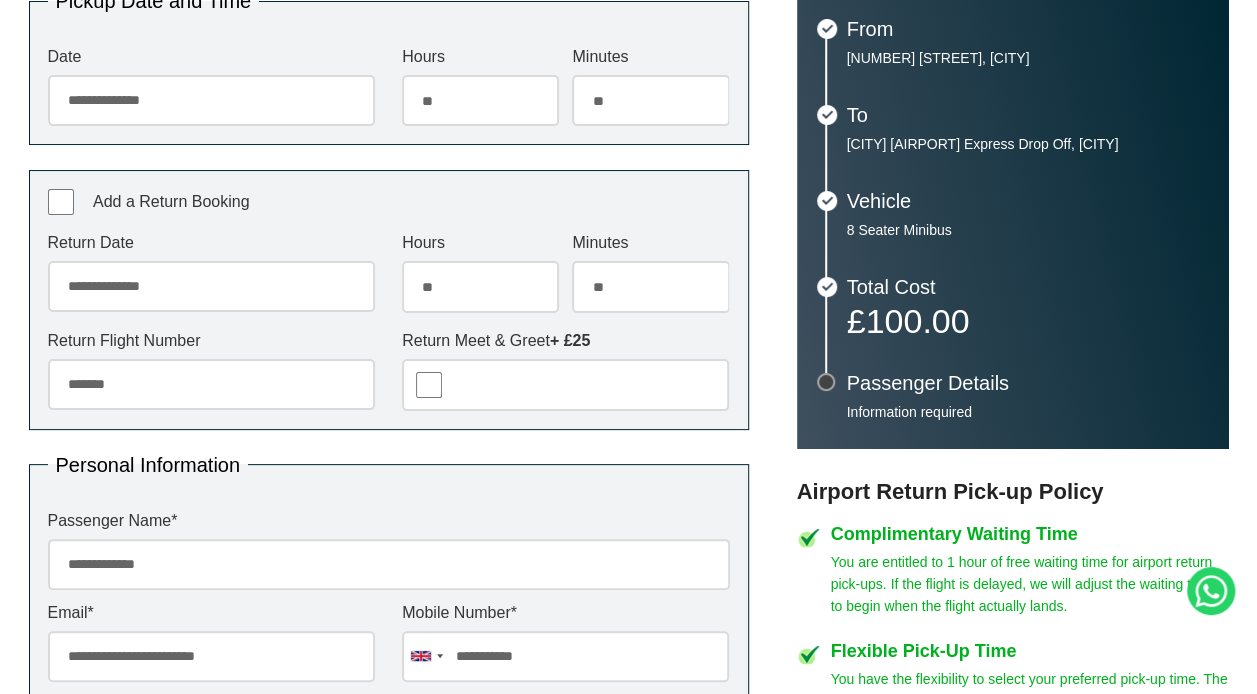 click on "Personal Information
Passenger Name  *
[NAME]
Email  *
[EMAIL]
Mobile Number  *
[COUNTRY] +1 [COUNTRY] +44 [COUNTRY] +355 [COUNTRY] +376 [COUNTRY] +61 [COUNTRY] +43 [COUNTRY] +375 [COUNTRY] +32" at bounding box center (389, 633) 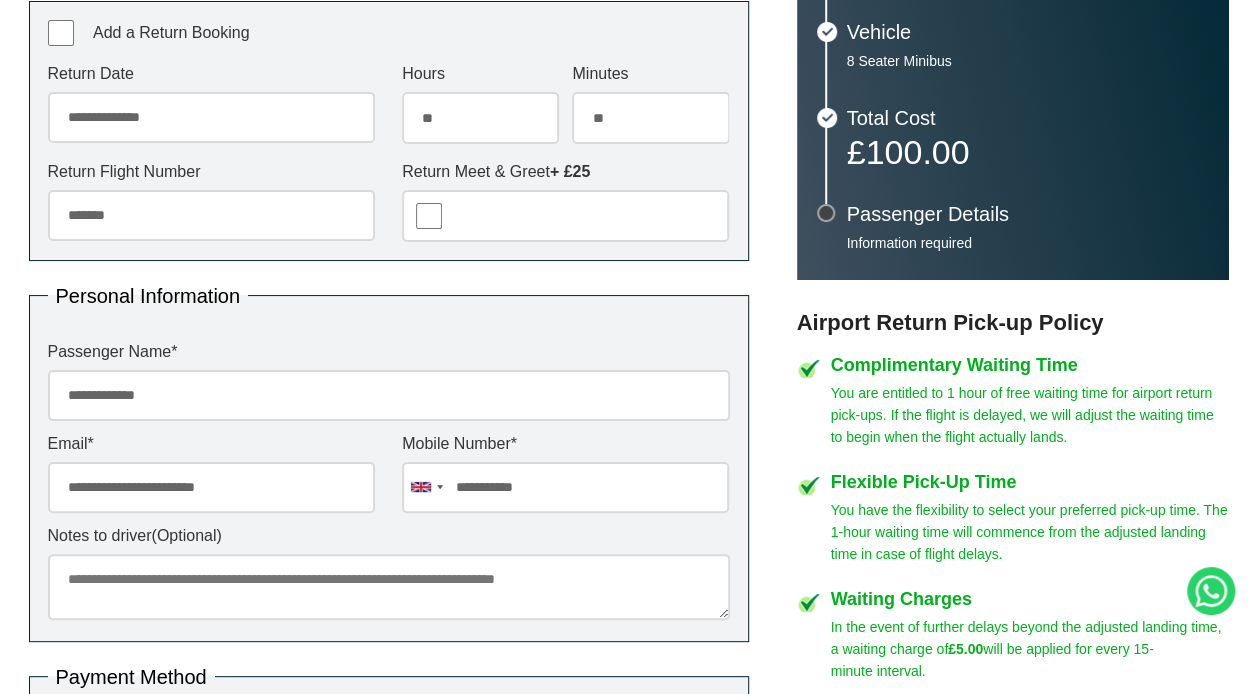 scroll, scrollTop: 683, scrollLeft: 0, axis: vertical 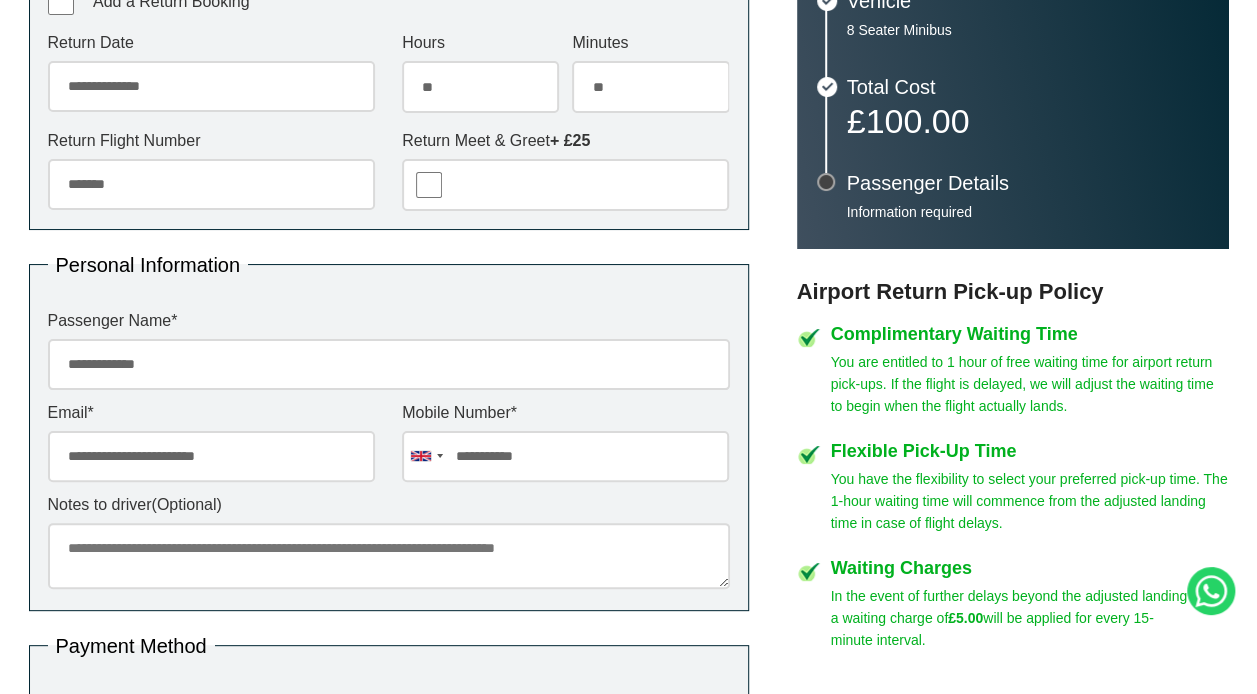 drag, startPoint x: 170, startPoint y: 570, endPoint x: 170, endPoint y: 584, distance: 14 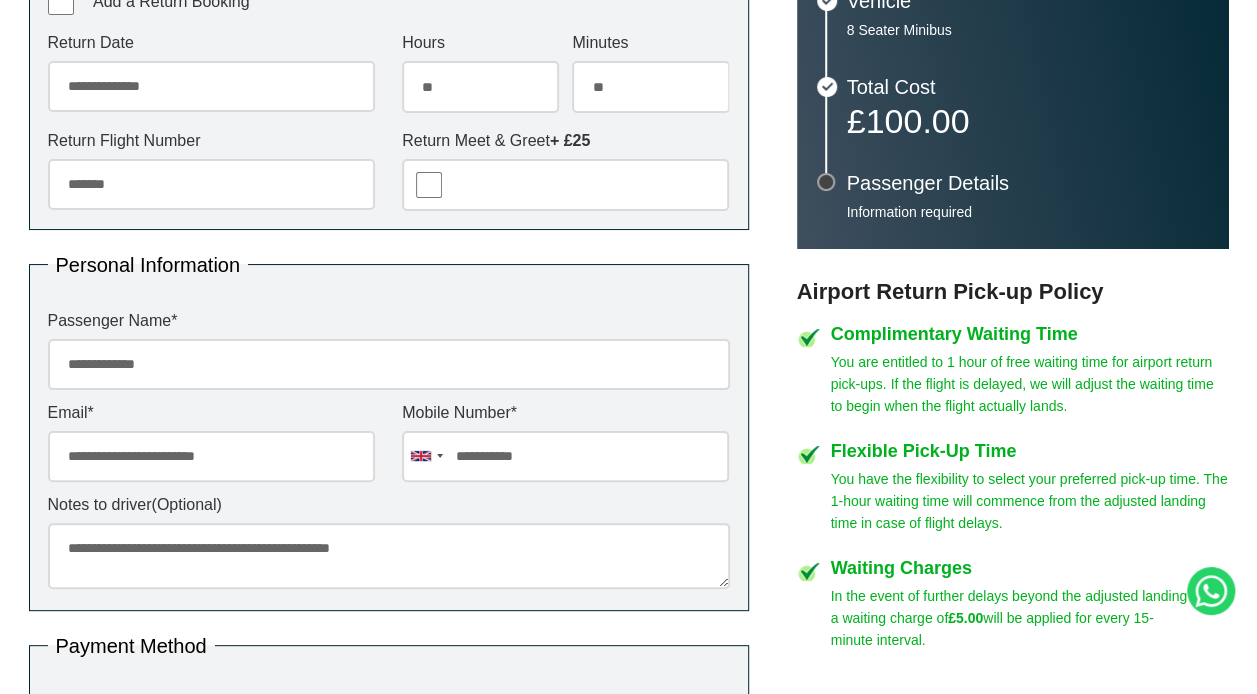 type on "**********" 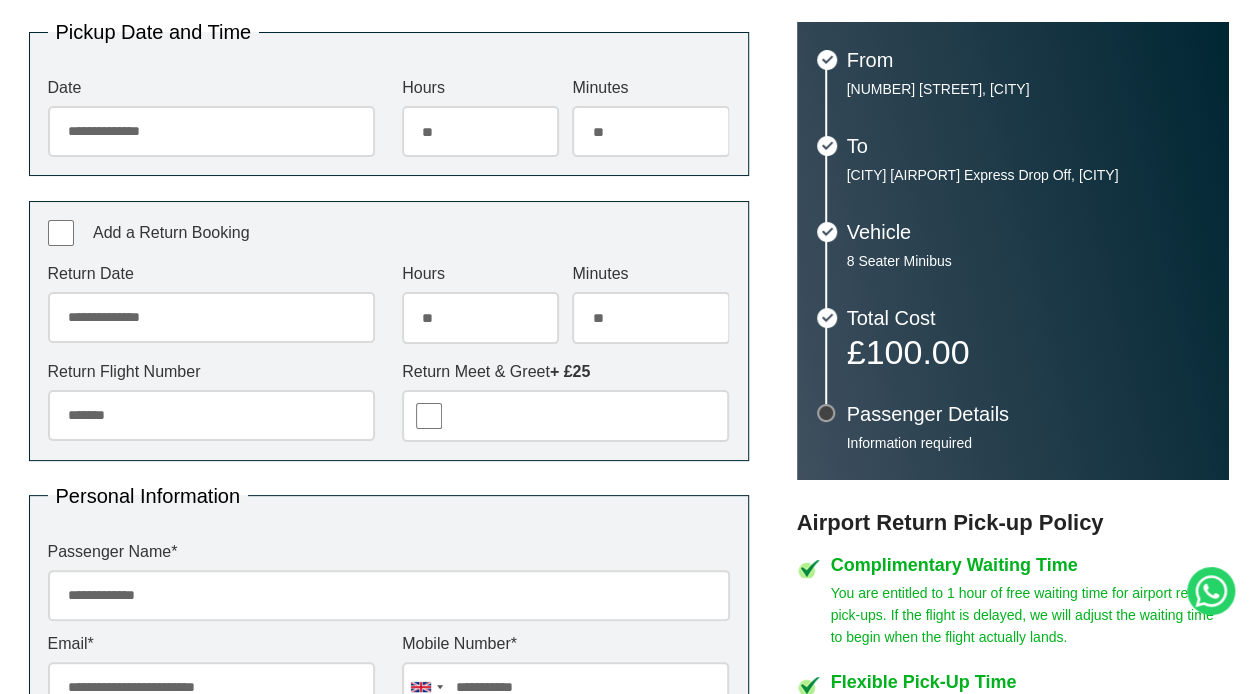 scroll, scrollTop: 483, scrollLeft: 0, axis: vertical 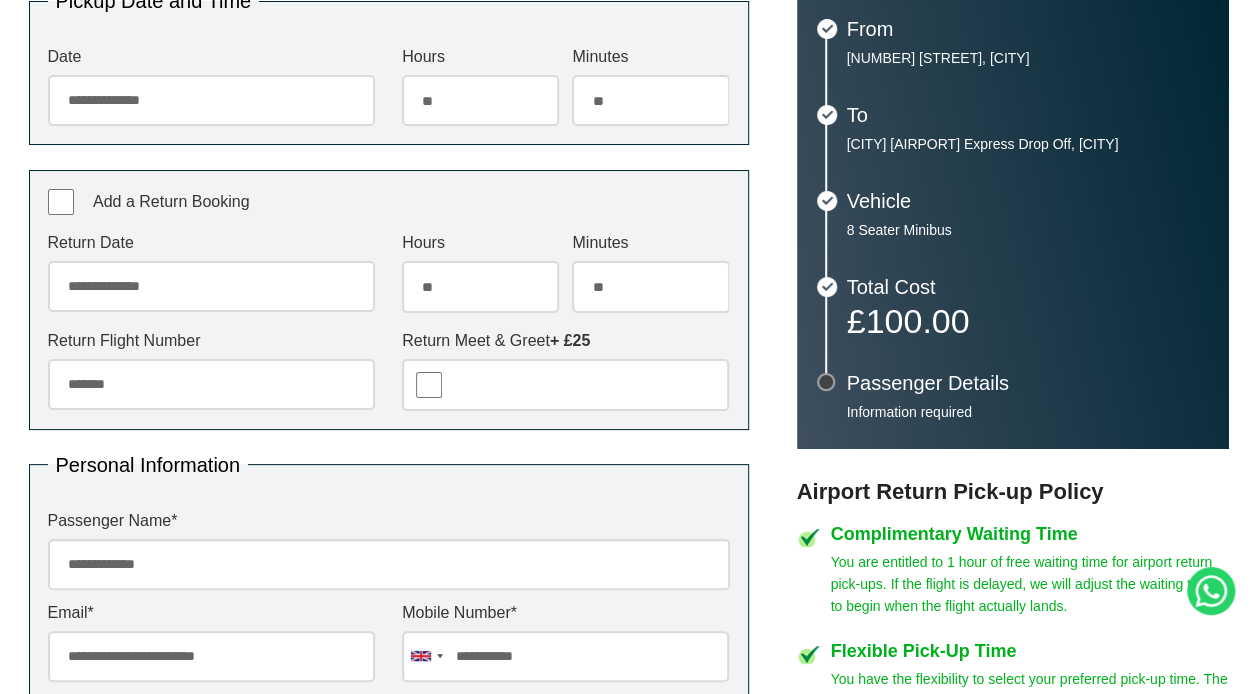 click on "**********" at bounding box center (211, 286) 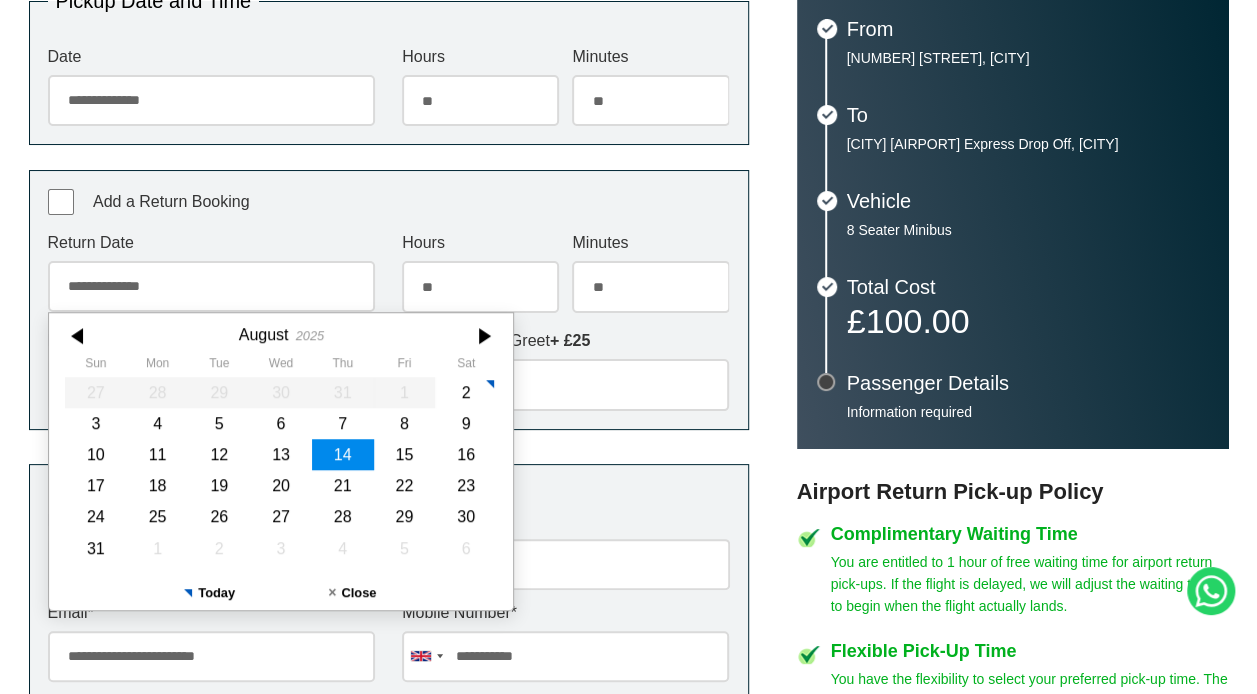 click on "15" at bounding box center (404, 454) 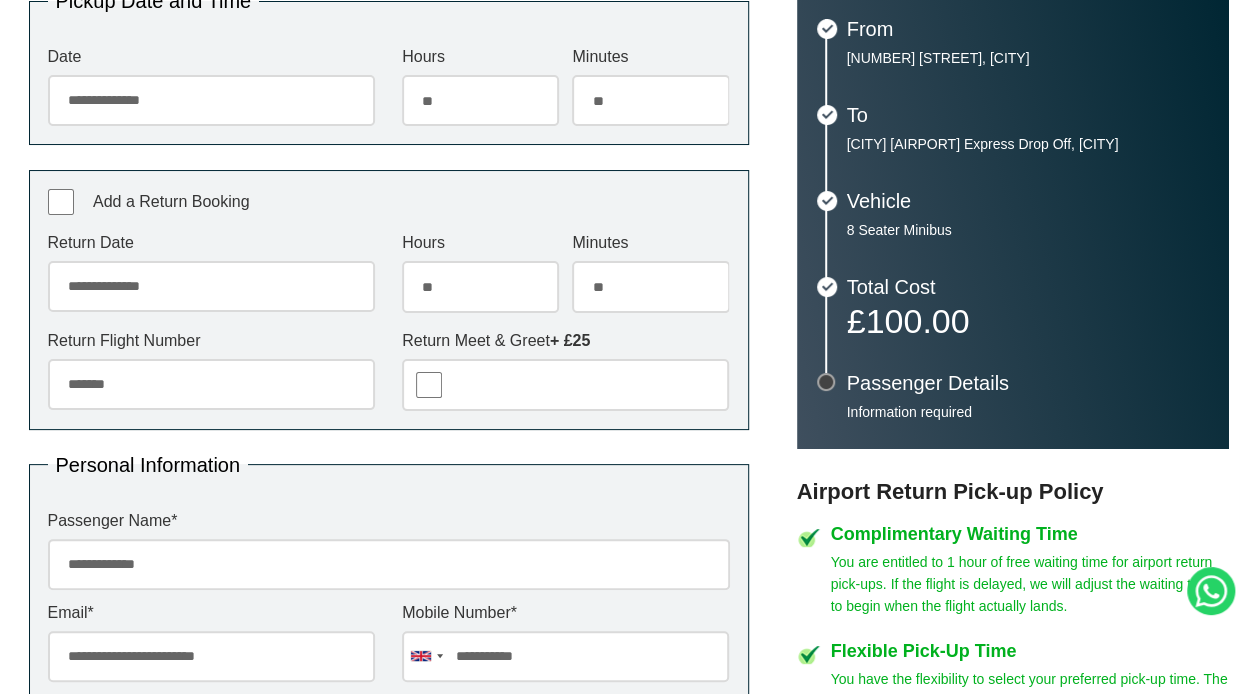 click on "*****
**
**
**
**
**
**
** ** ** ** ** ** ** ** ** ** ** ** ** ** ** ** ** **" at bounding box center (480, 286) 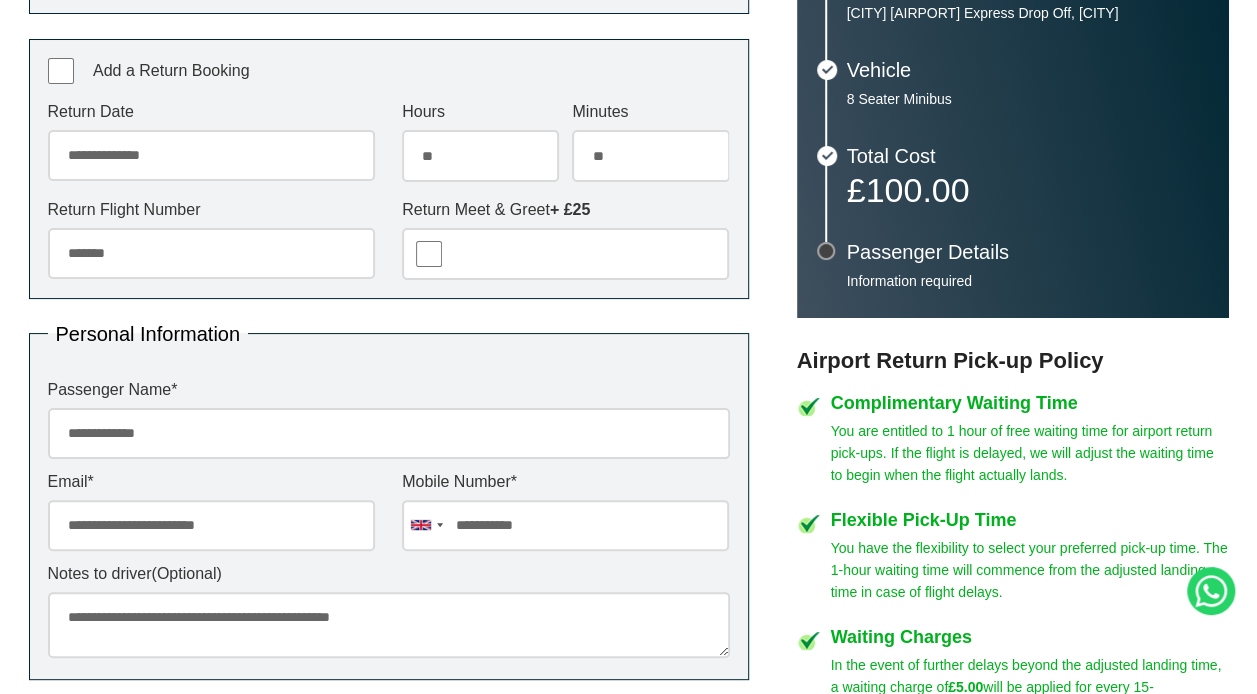 scroll, scrollTop: 583, scrollLeft: 0, axis: vertical 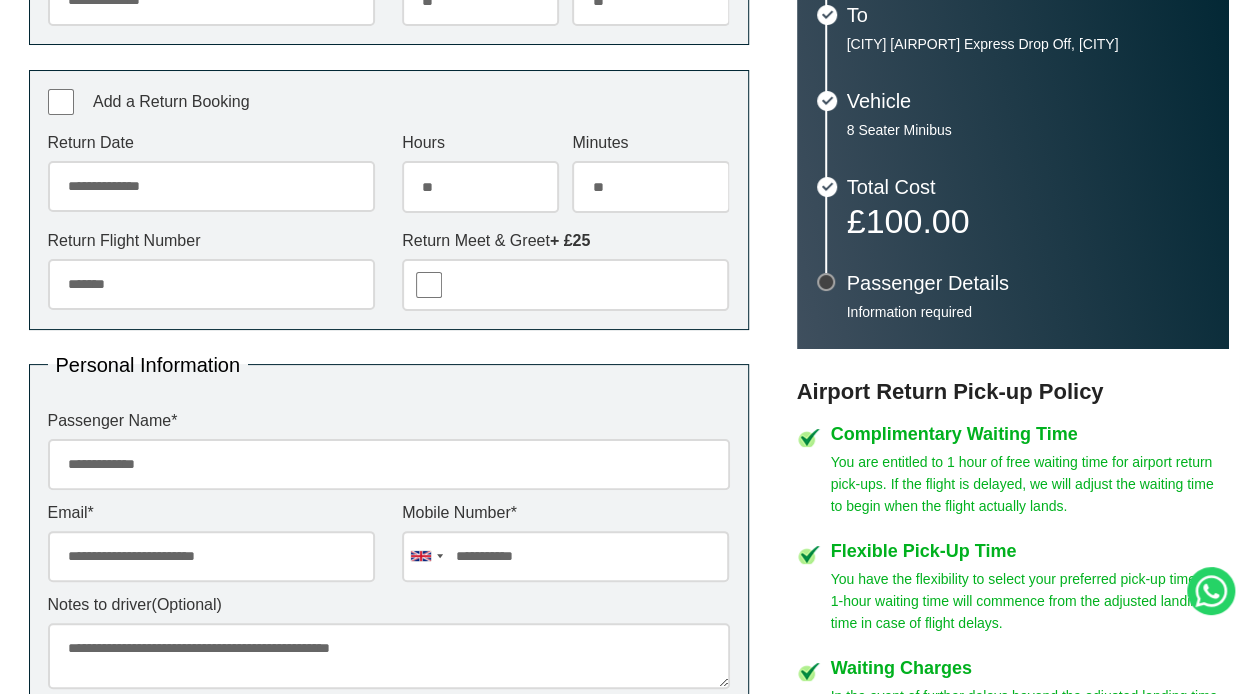click on "*******
**
**
**
**
**
**
** ** ** ** ** ** ** ** ** ** ** ** ** ** ** ** ** ** ** ** ** ** ** ** ** ** **" at bounding box center (650, 186) 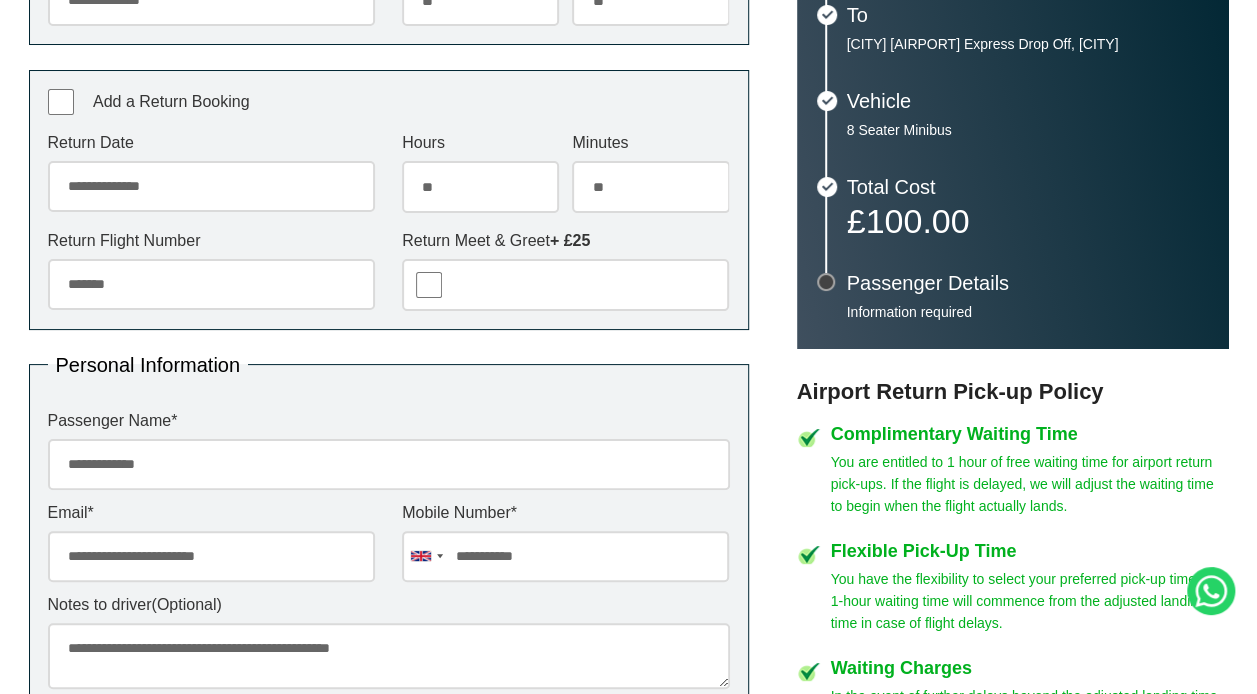 select on "**" 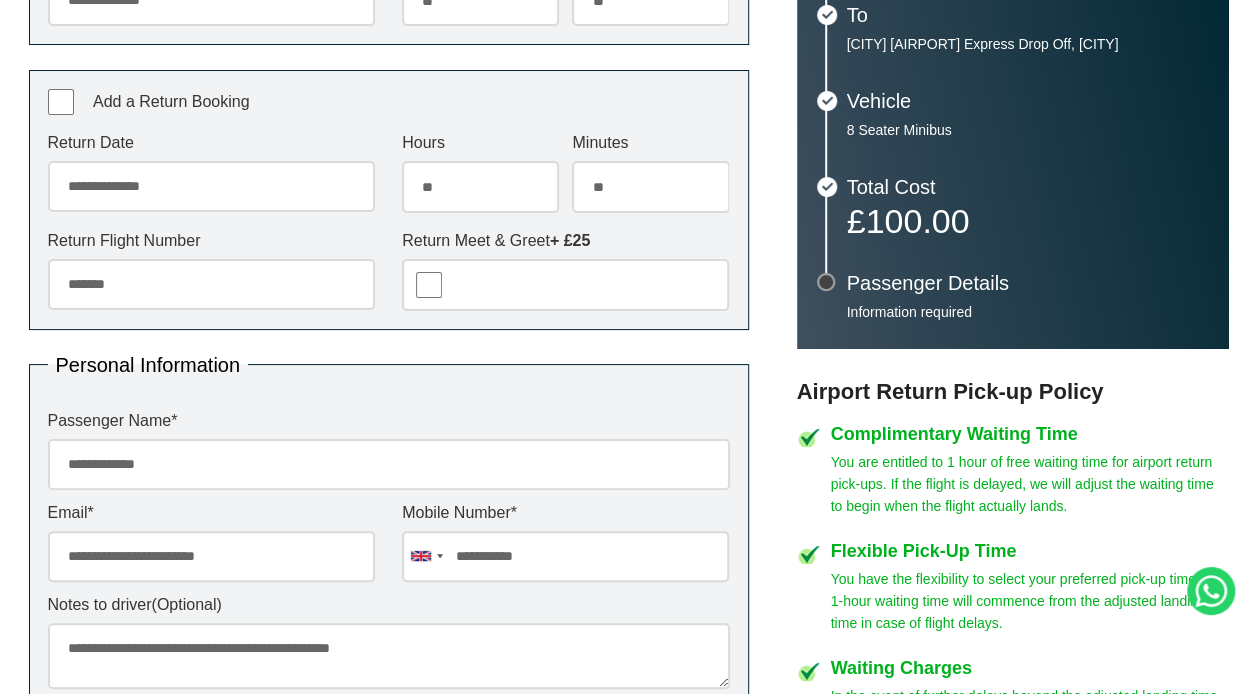 click on "*******
**
**
**
**
**
**
** ** ** ** ** ** ** ** ** ** ** ** ** ** ** ** ** ** ** ** ** ** ** ** ** ** **" at bounding box center (650, 186) 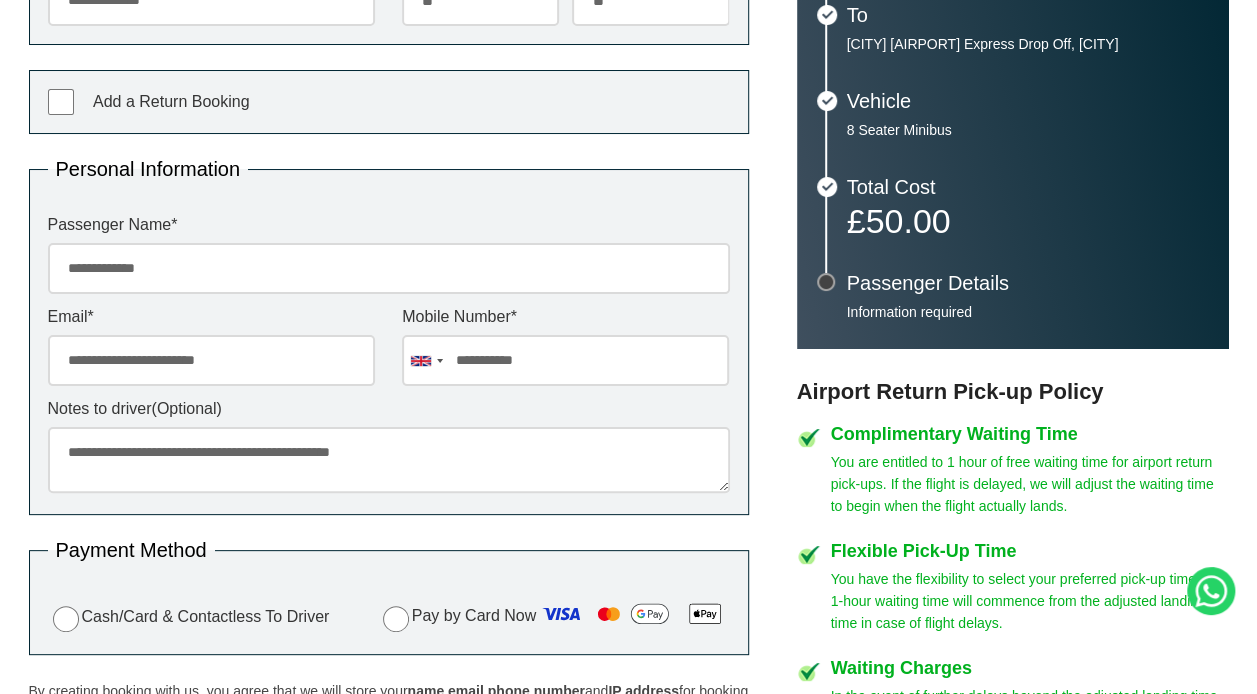 click on "**********" at bounding box center (389, 102) 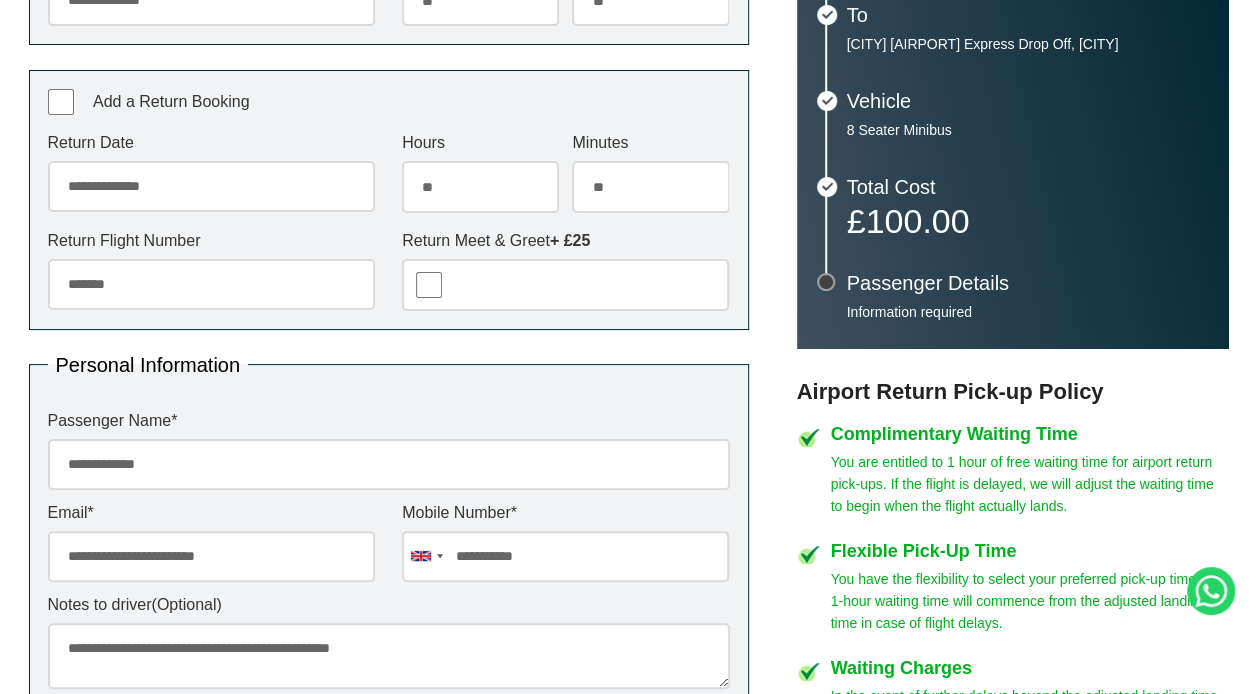 click on "**********" at bounding box center (629, 464) 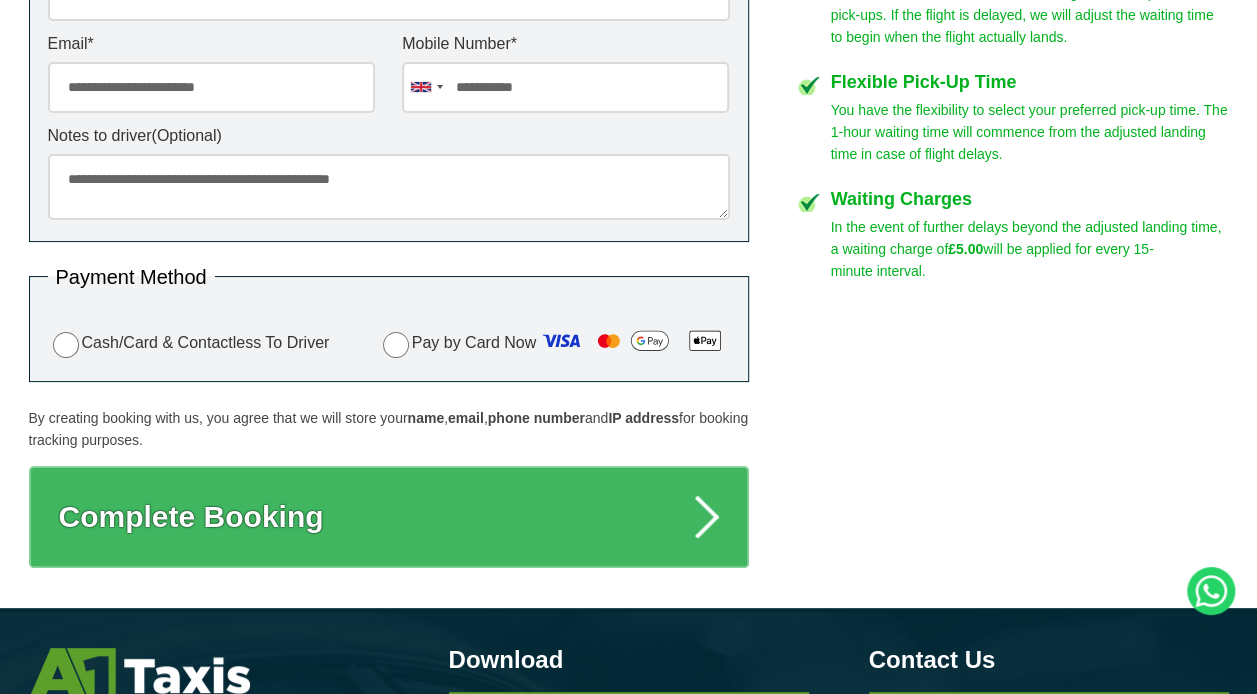 scroll, scrollTop: 1183, scrollLeft: 0, axis: vertical 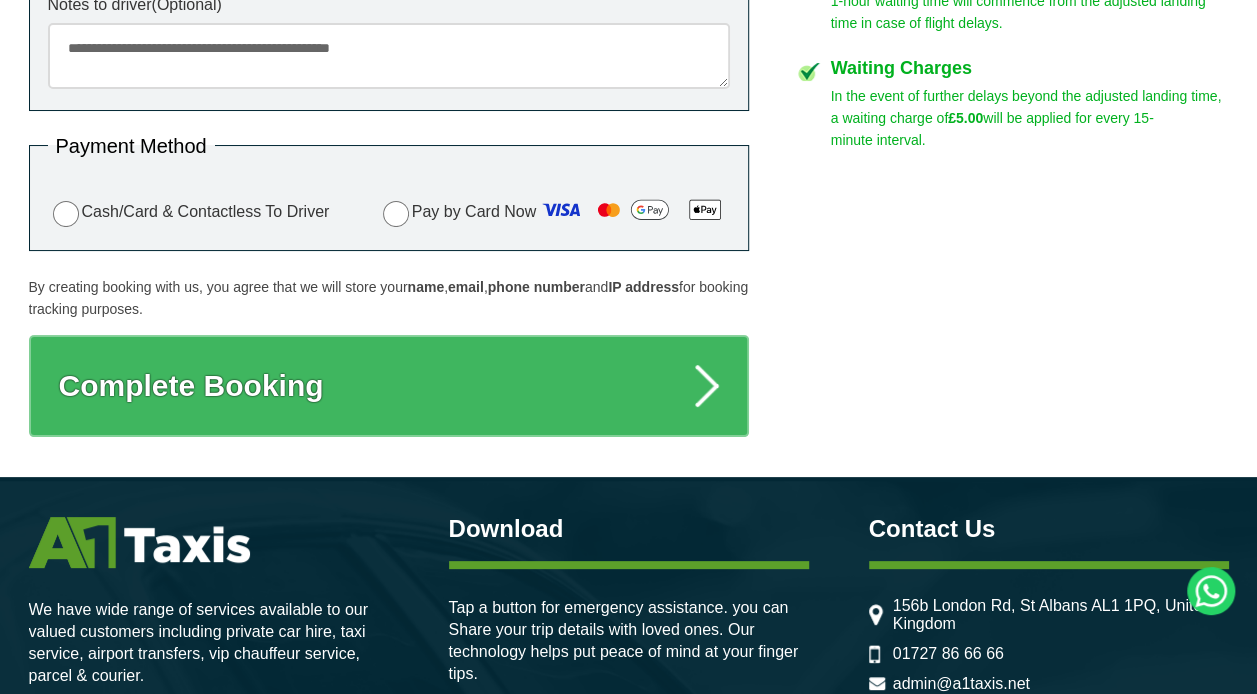 click on "Complete Booking" at bounding box center (389, 386) 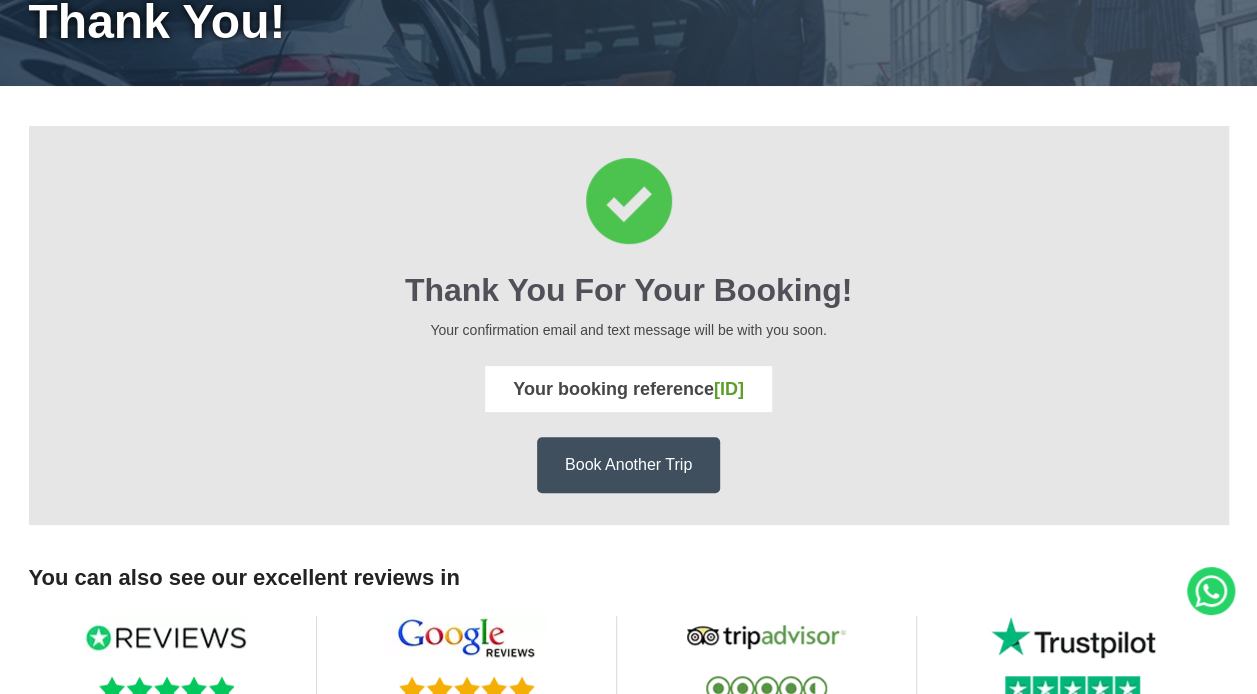 scroll, scrollTop: 200, scrollLeft: 0, axis: vertical 